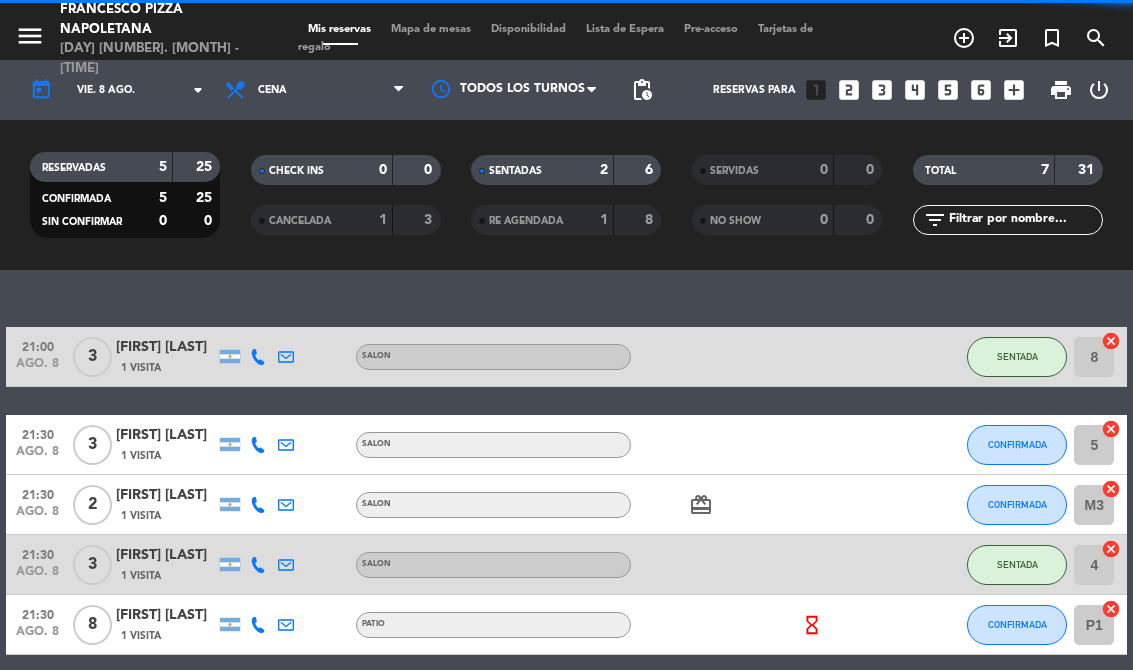 select on "es" 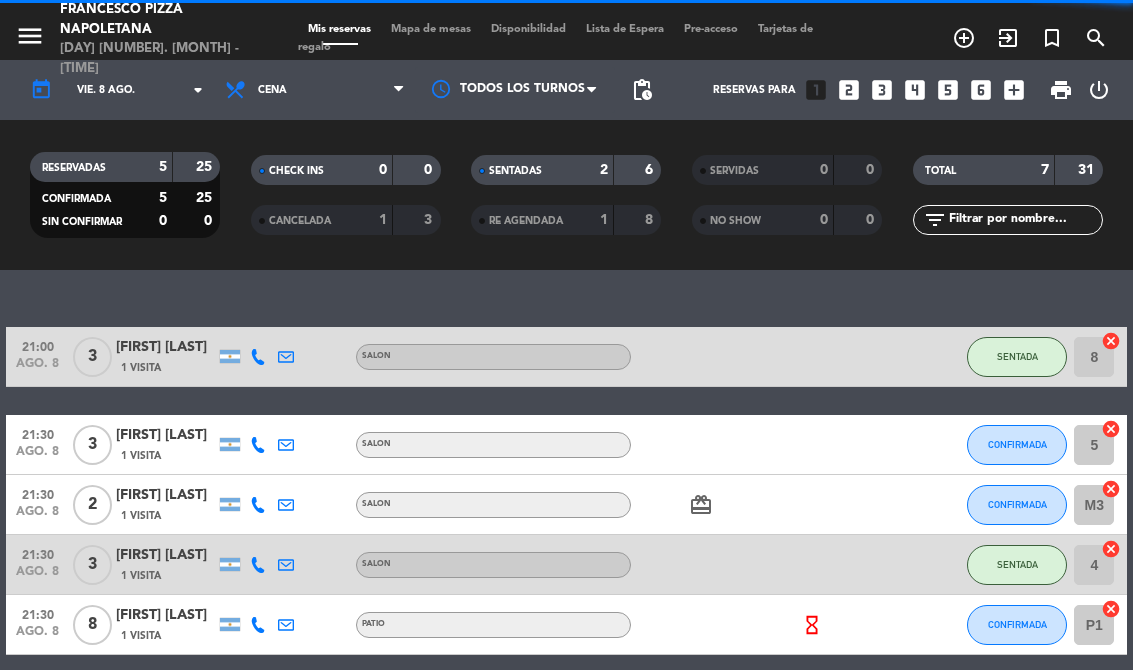 select on "dinner" 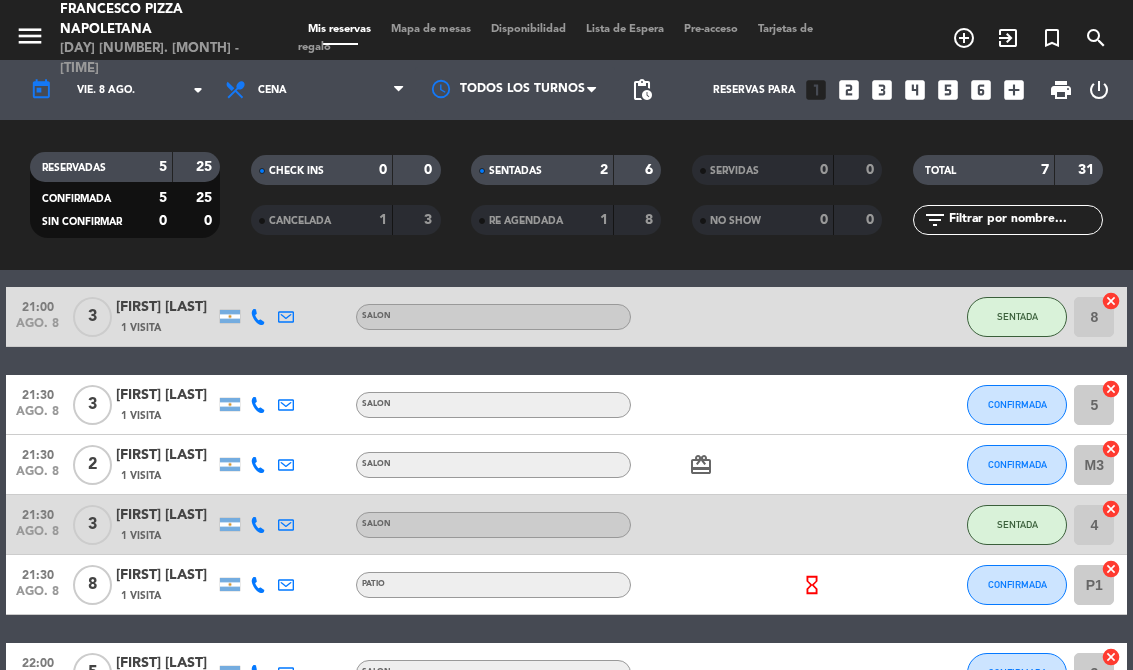 scroll, scrollTop: 147, scrollLeft: 0, axis: vertical 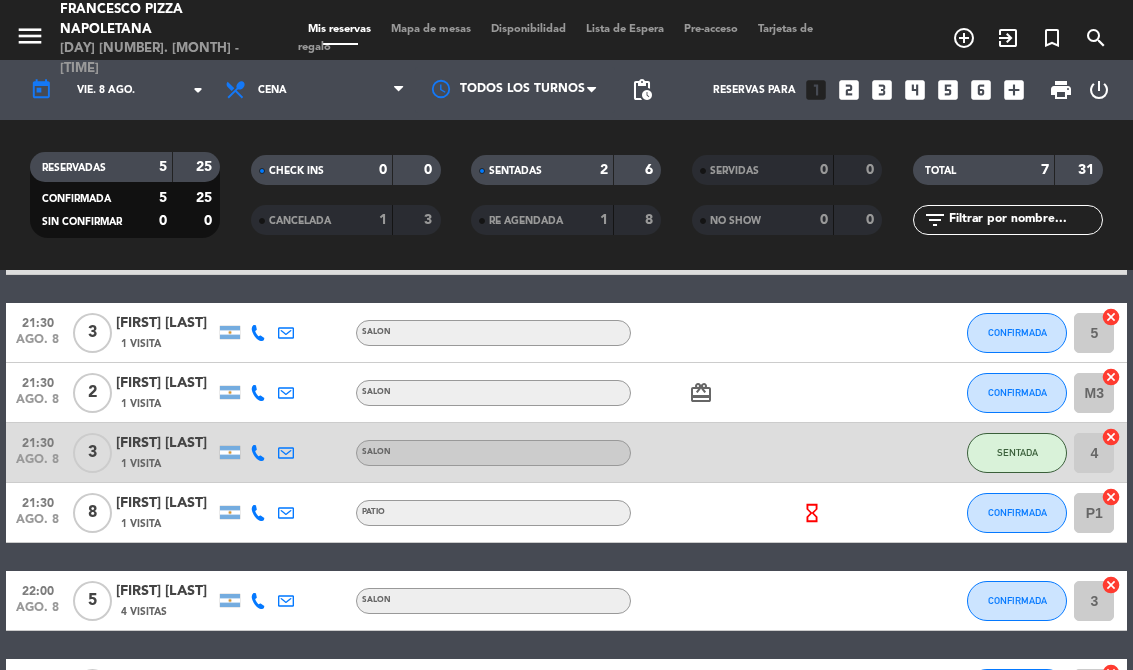 click on "[FIRST] [LAST]" 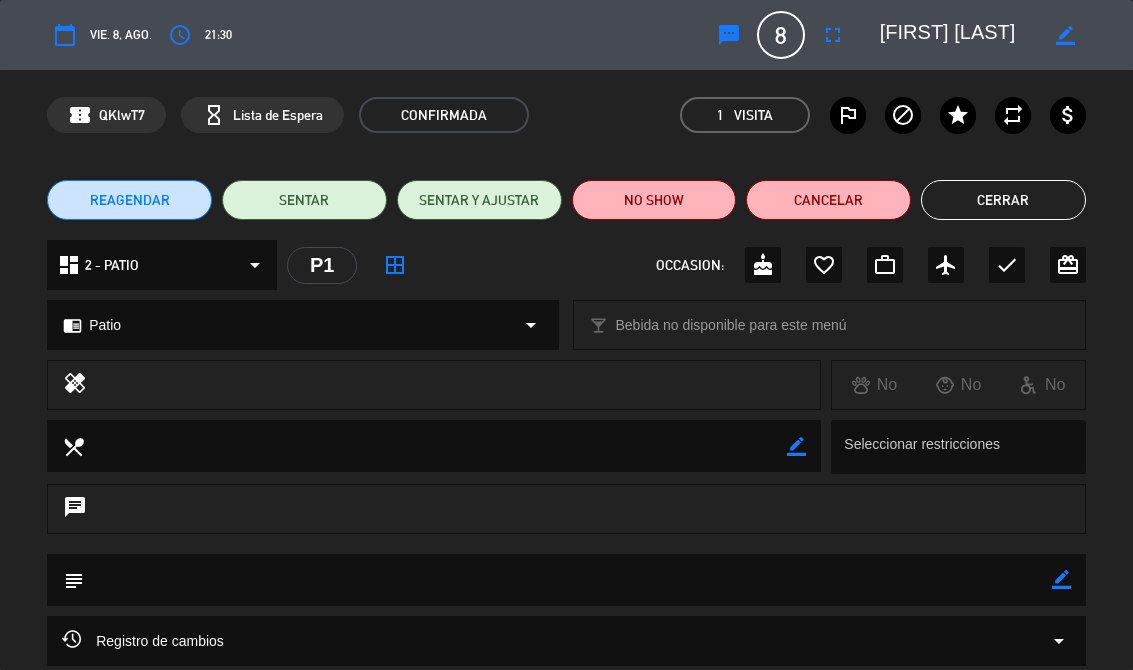 click on "SENTAR" 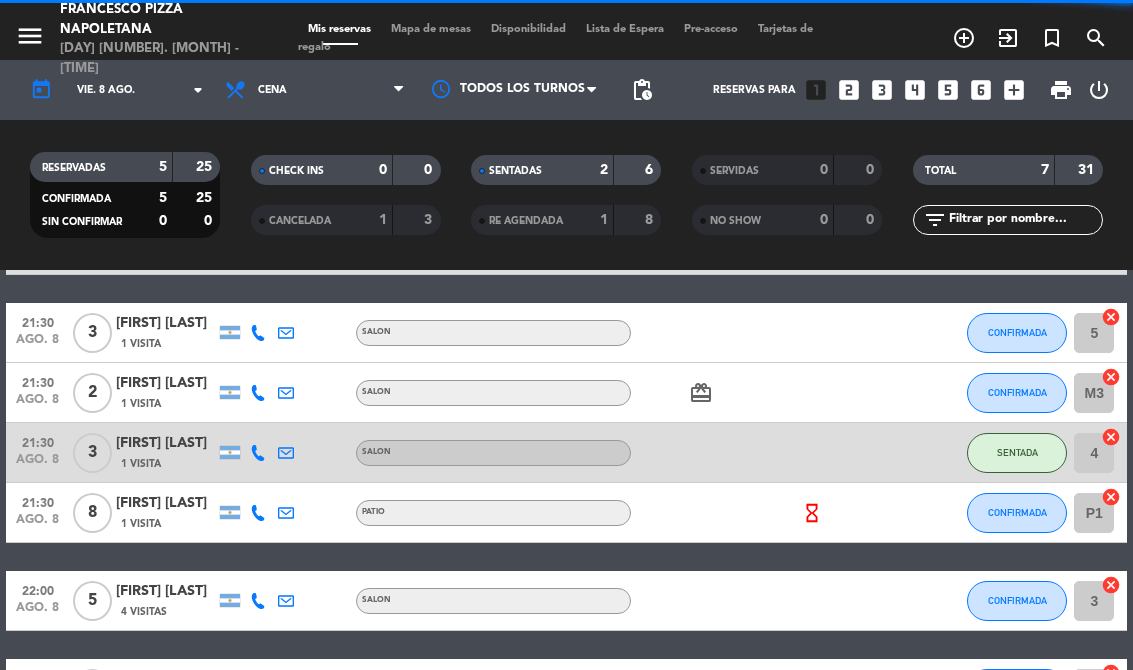 select on "dinner" 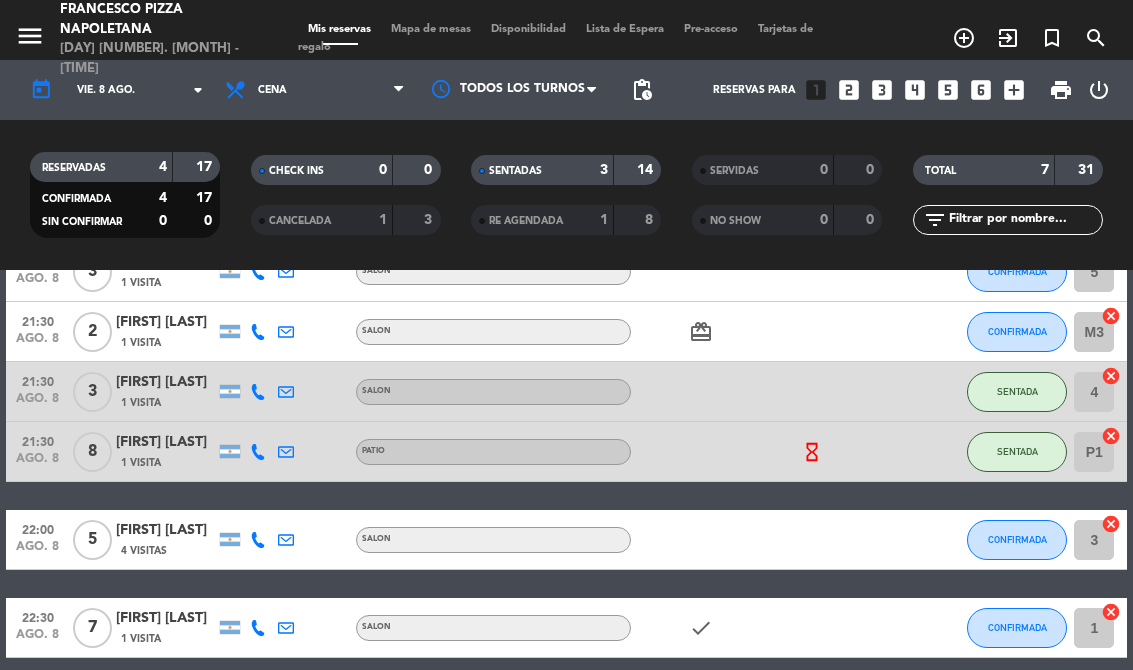 scroll, scrollTop: 210, scrollLeft: 0, axis: vertical 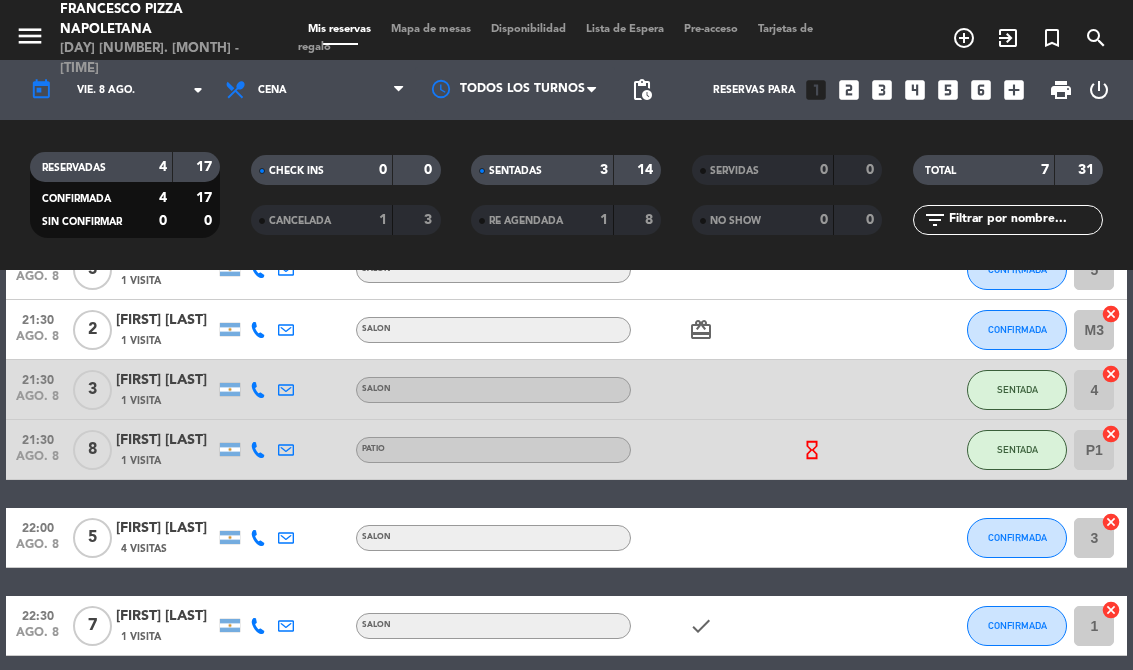 select on "dinner" 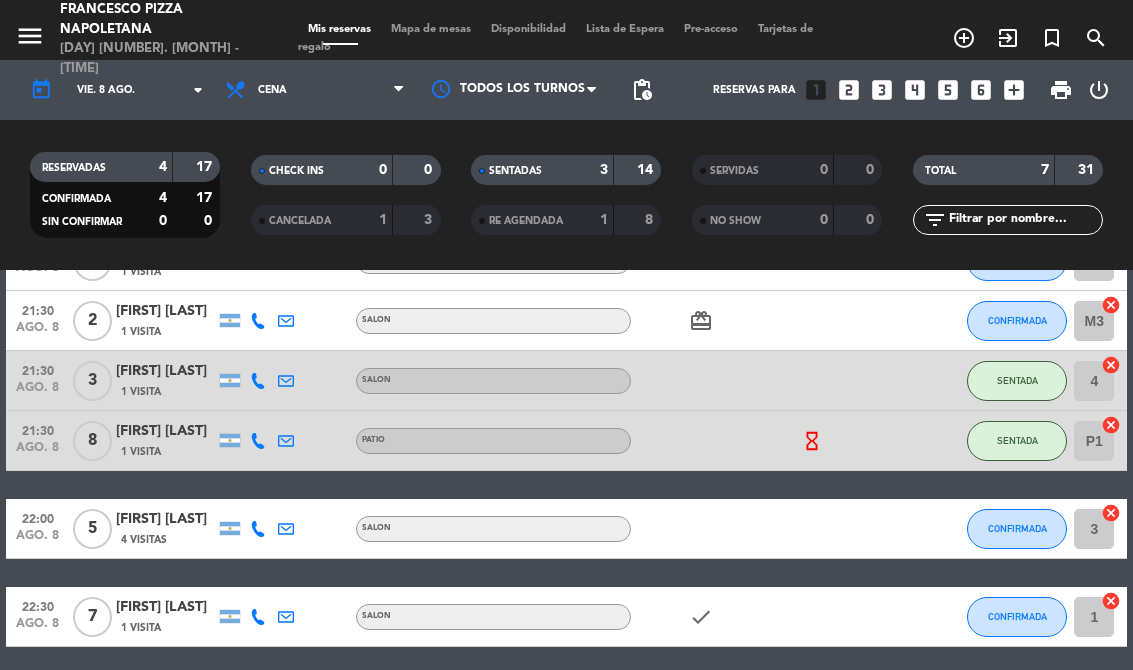 scroll, scrollTop: 216, scrollLeft: 0, axis: vertical 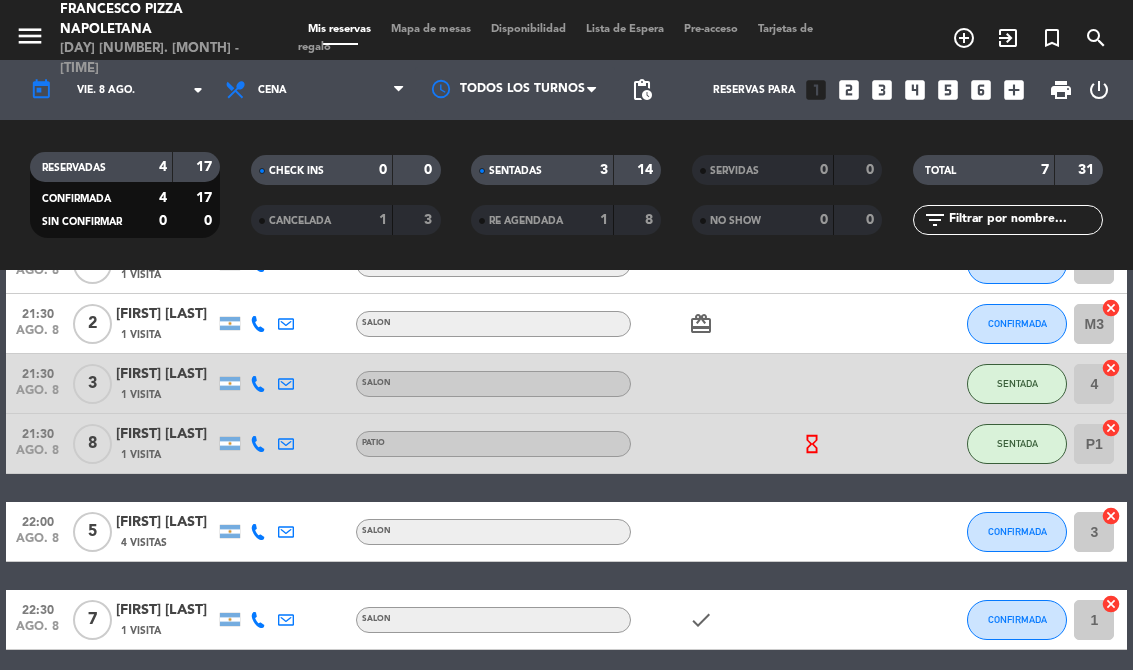 select on "dinner" 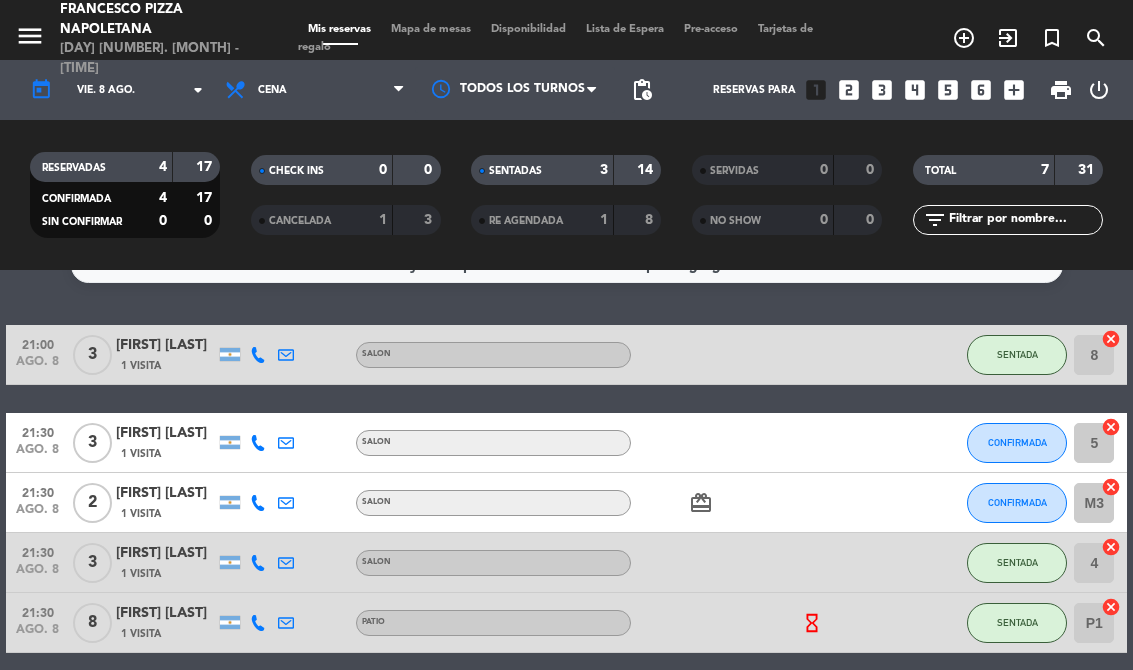 scroll, scrollTop: 36, scrollLeft: 0, axis: vertical 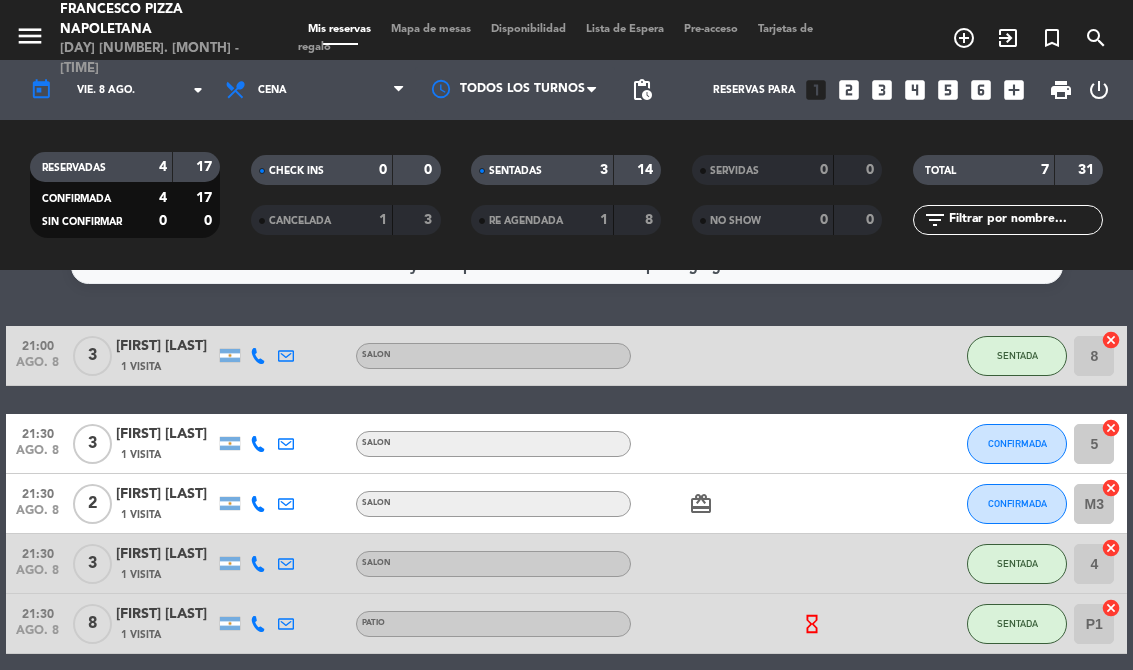 click on "[FIRST] [LAST]" 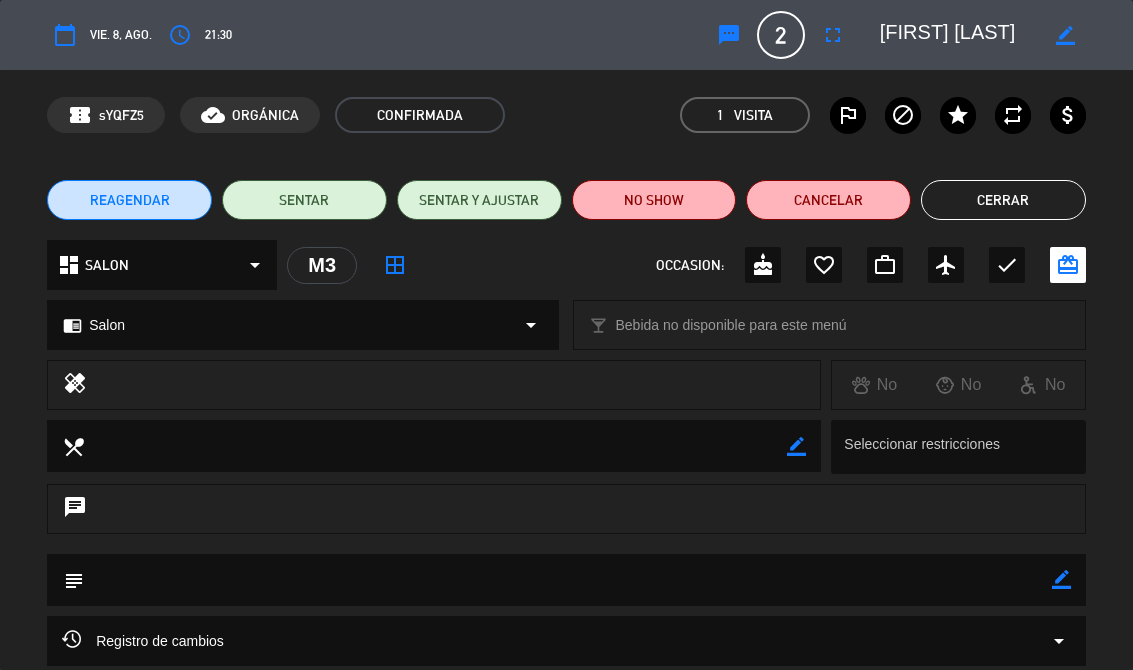 click on "SENTAR" 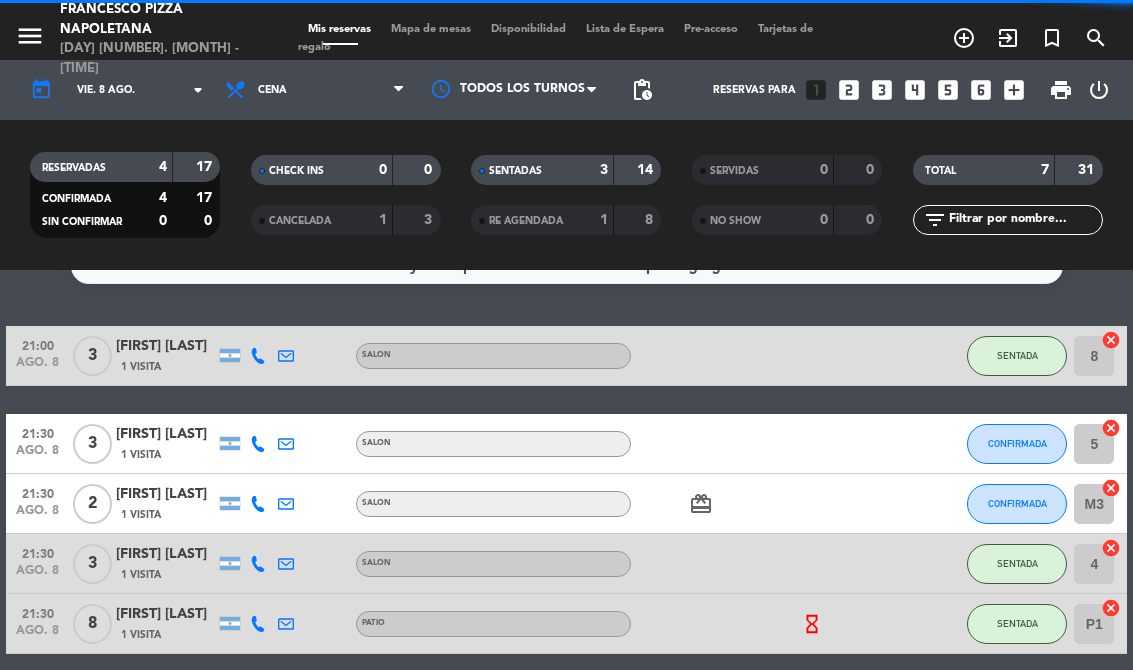 select on "dinner" 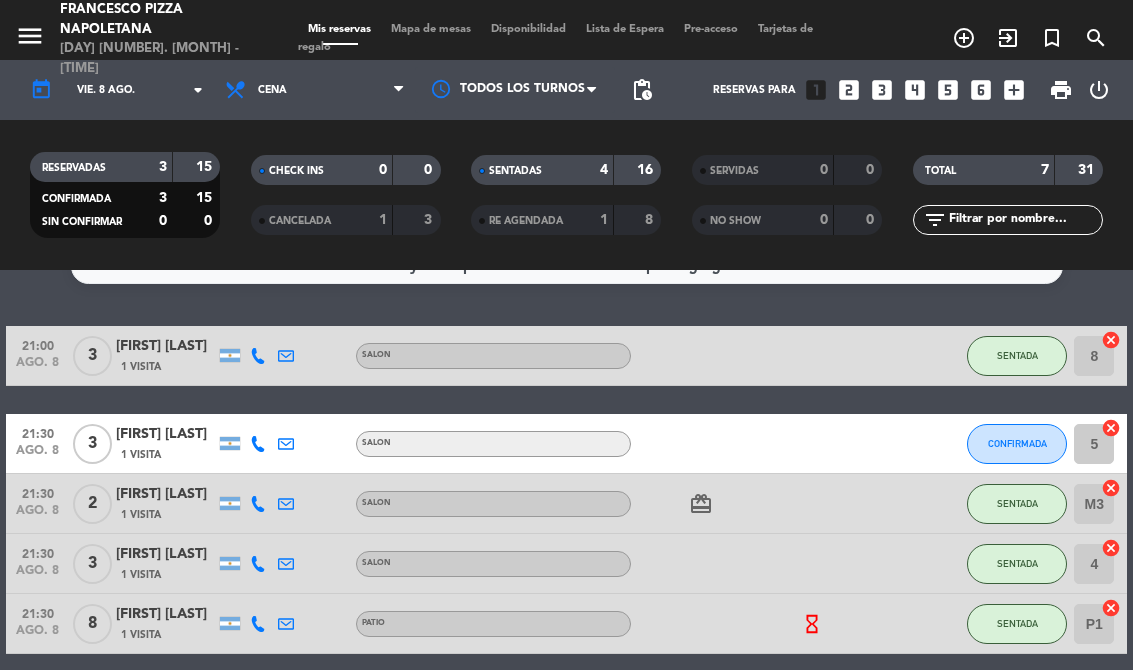 click on "[FIRST] [LAST]" 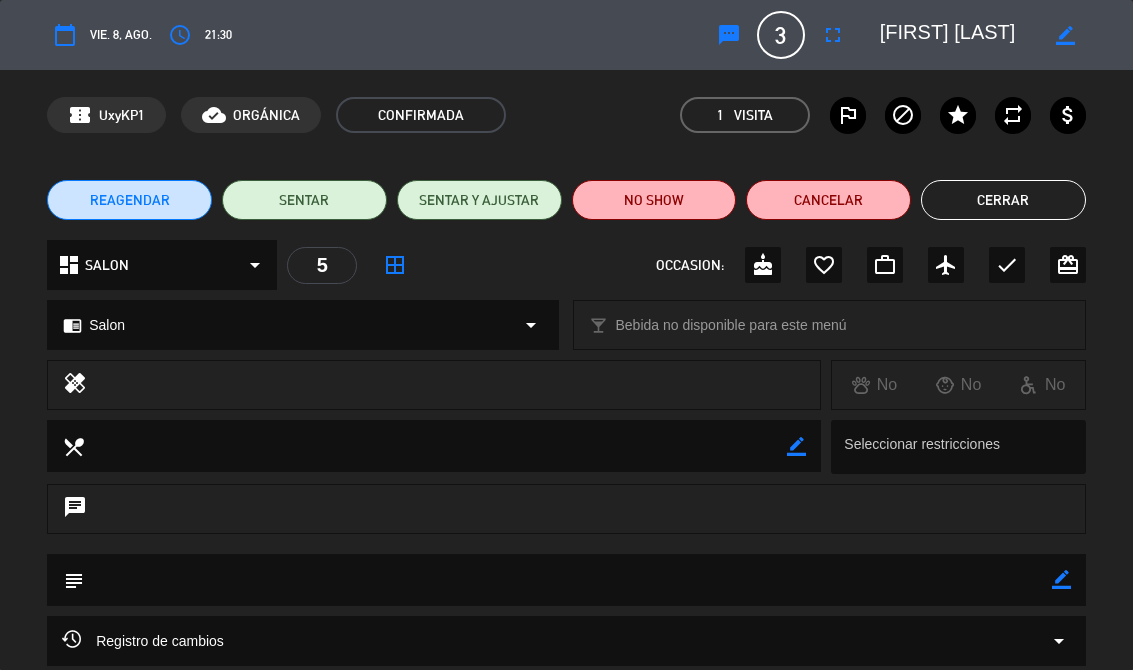 click on "SENTAR" 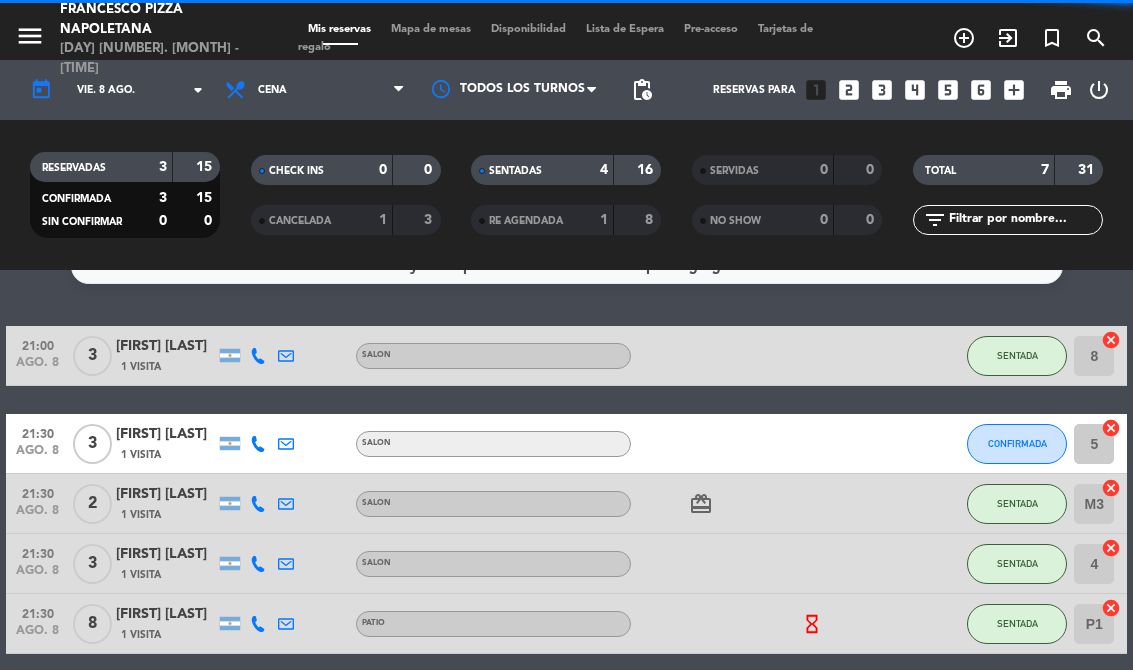 select on "dinner" 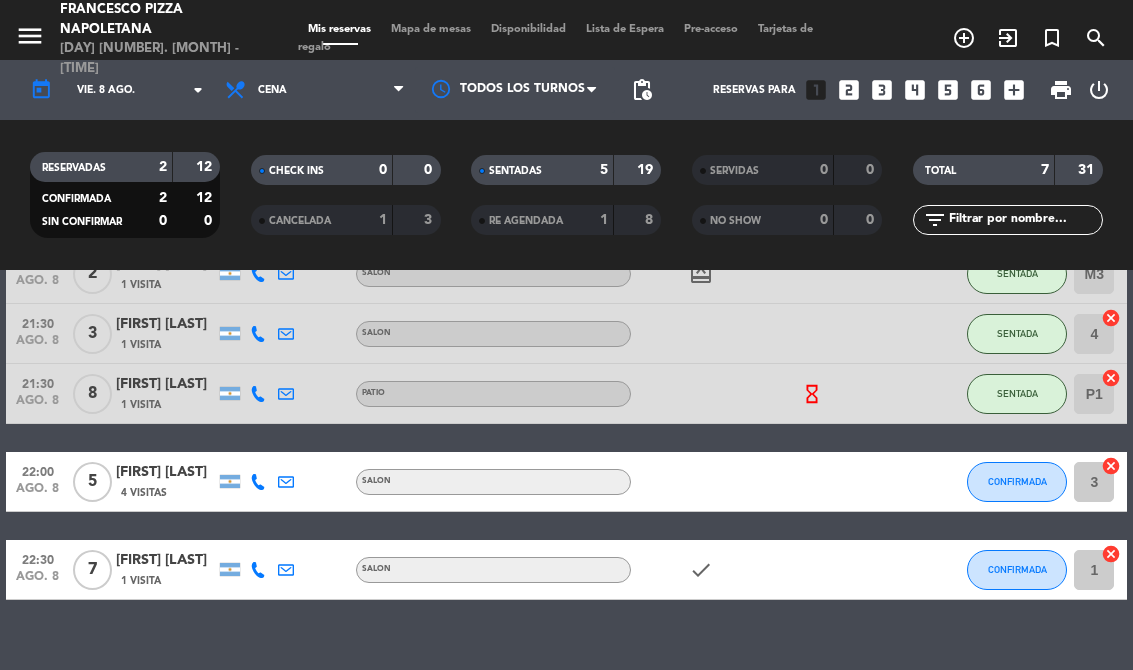 scroll, scrollTop: 265, scrollLeft: 0, axis: vertical 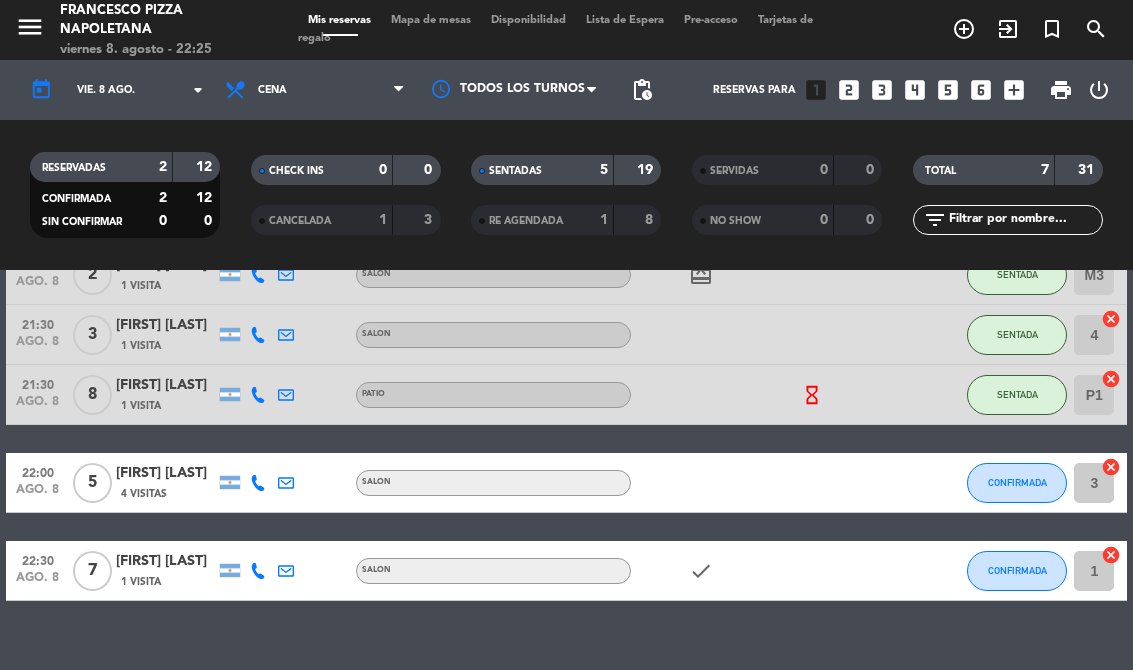click on "22:00" 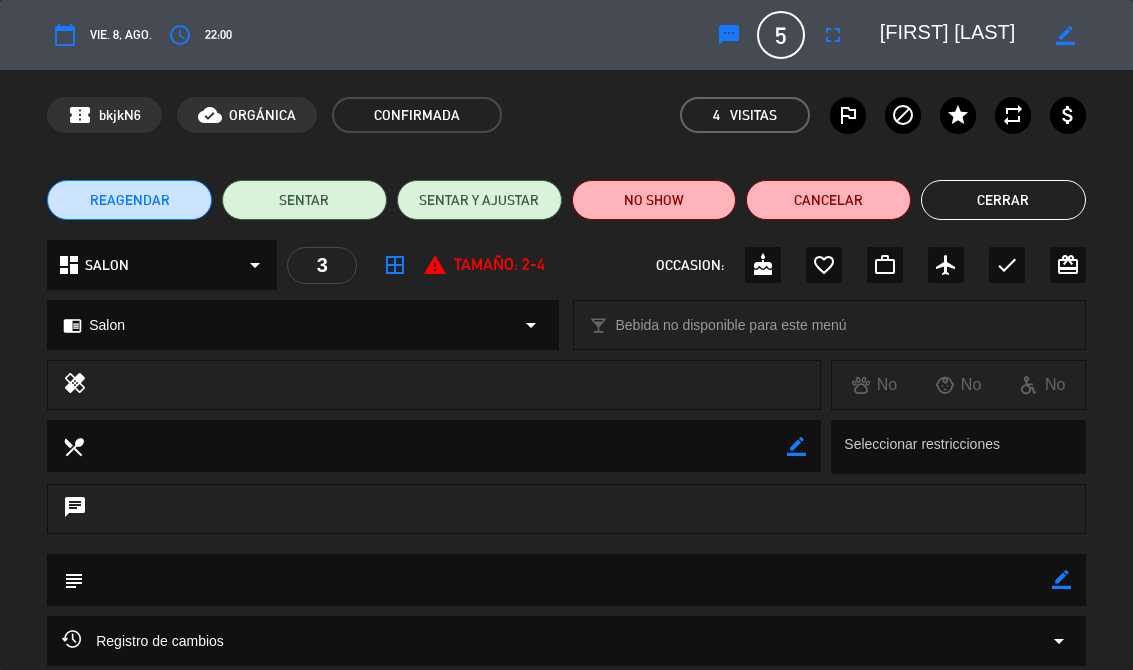 click on "SENTAR" 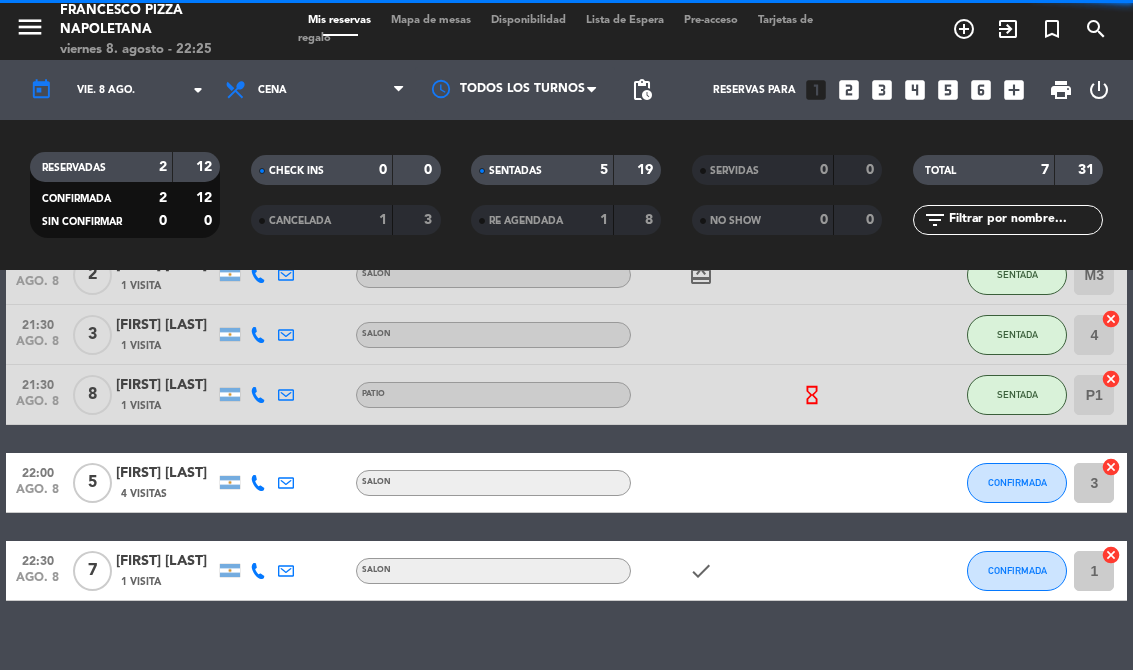 select on "dinner" 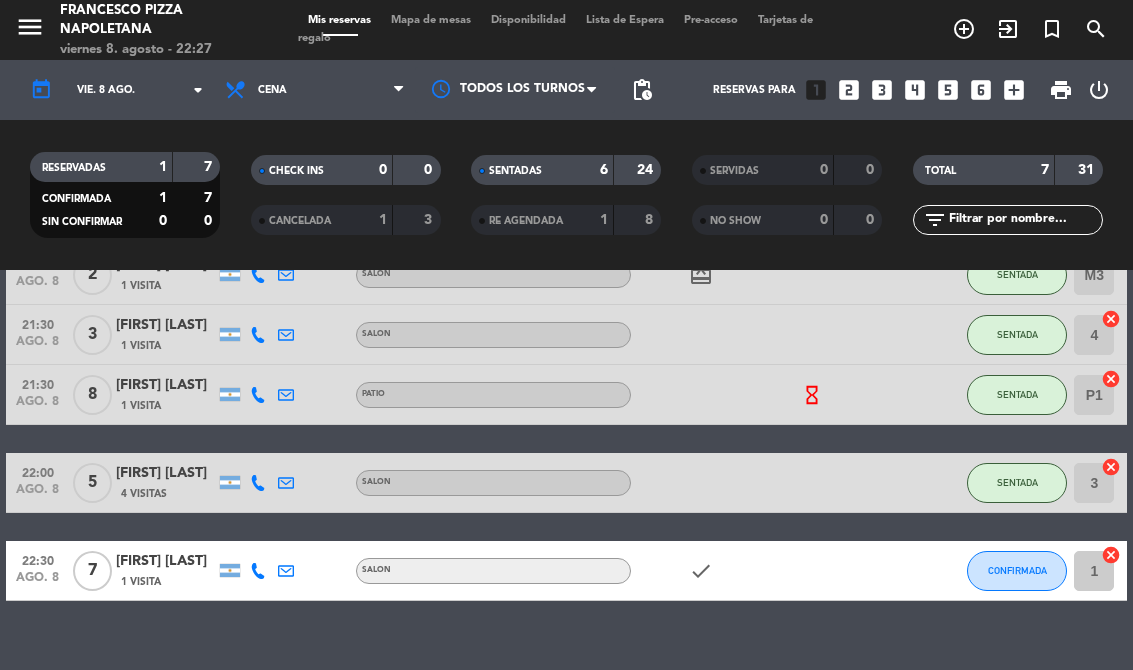 select on "dinner" 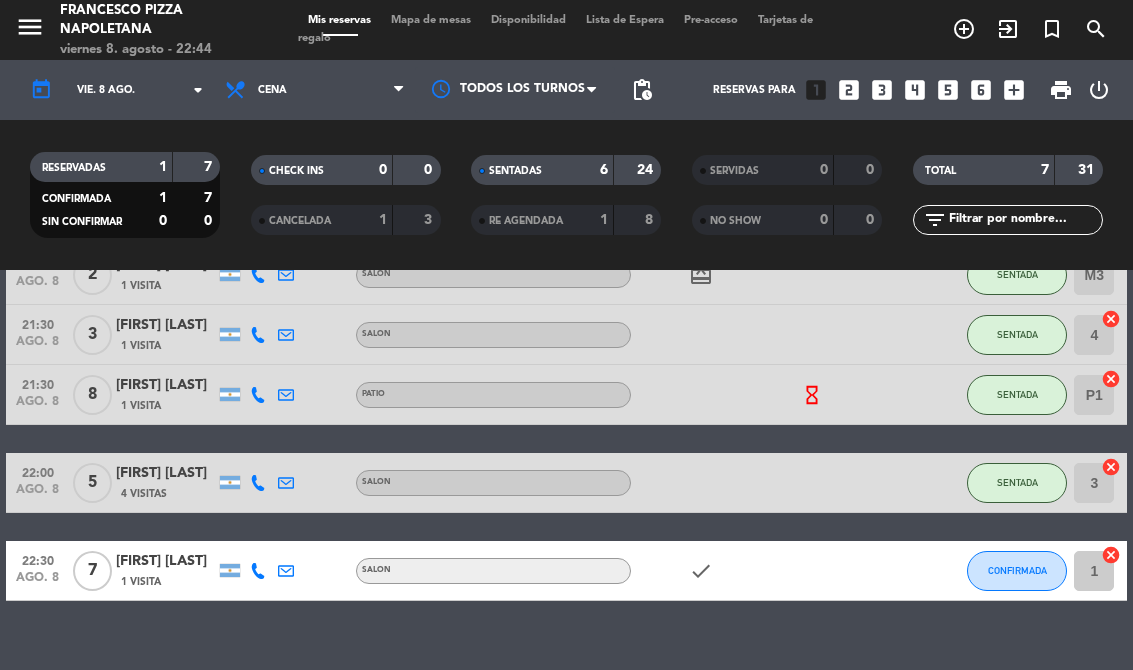 click on "[FIRST] [LAST]" 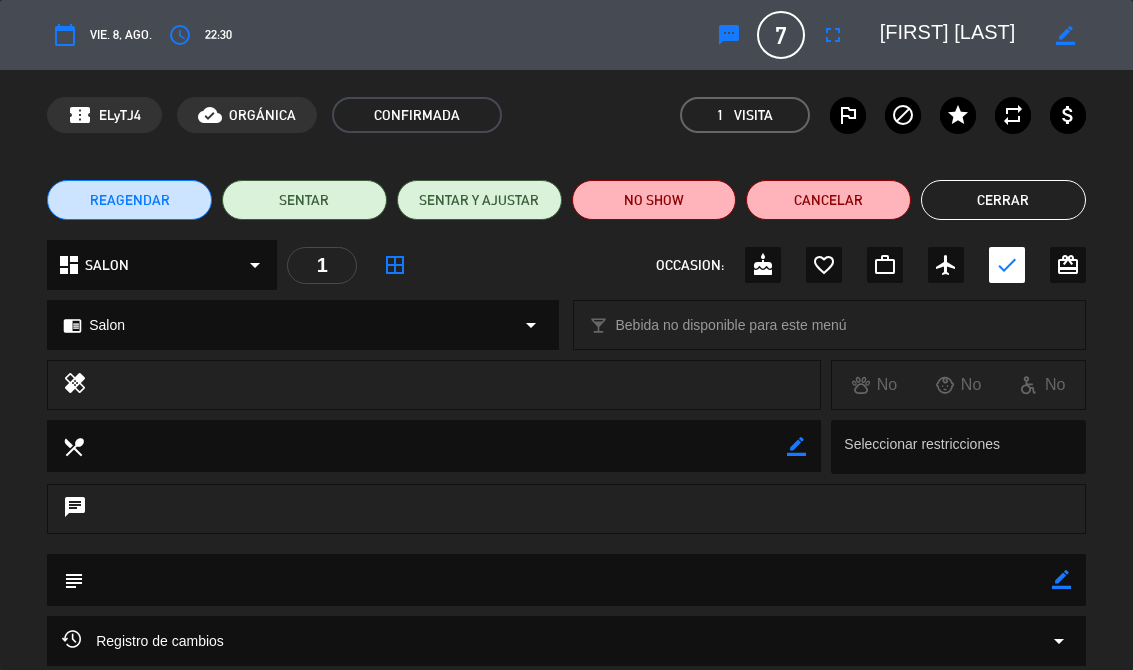 click on "SENTAR" 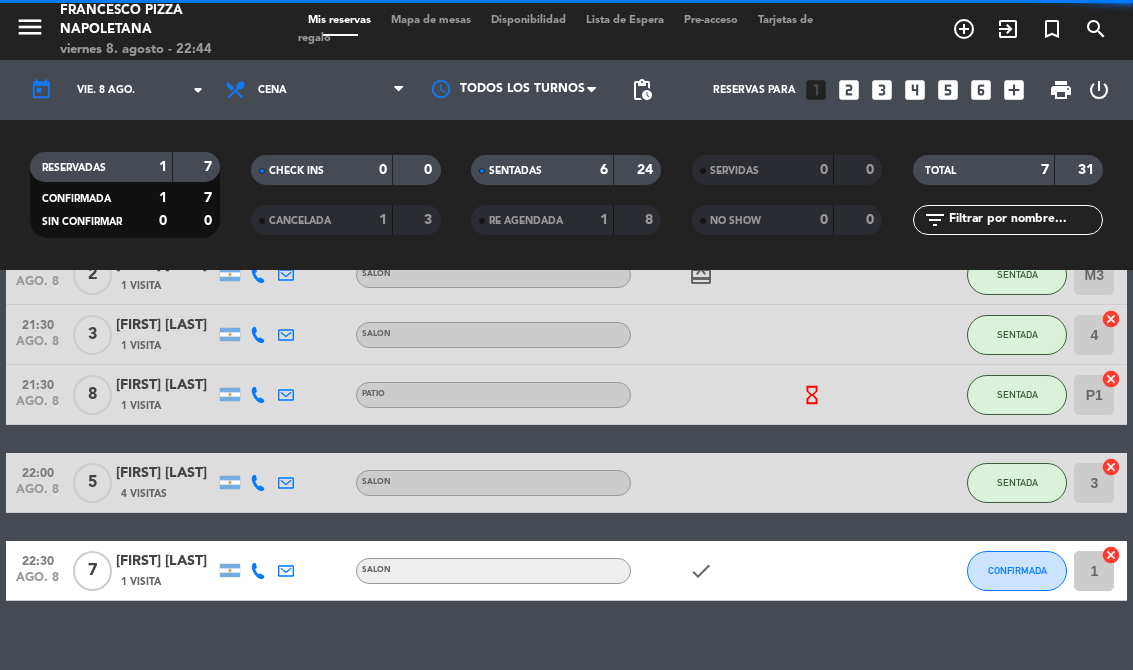 select on "dinner" 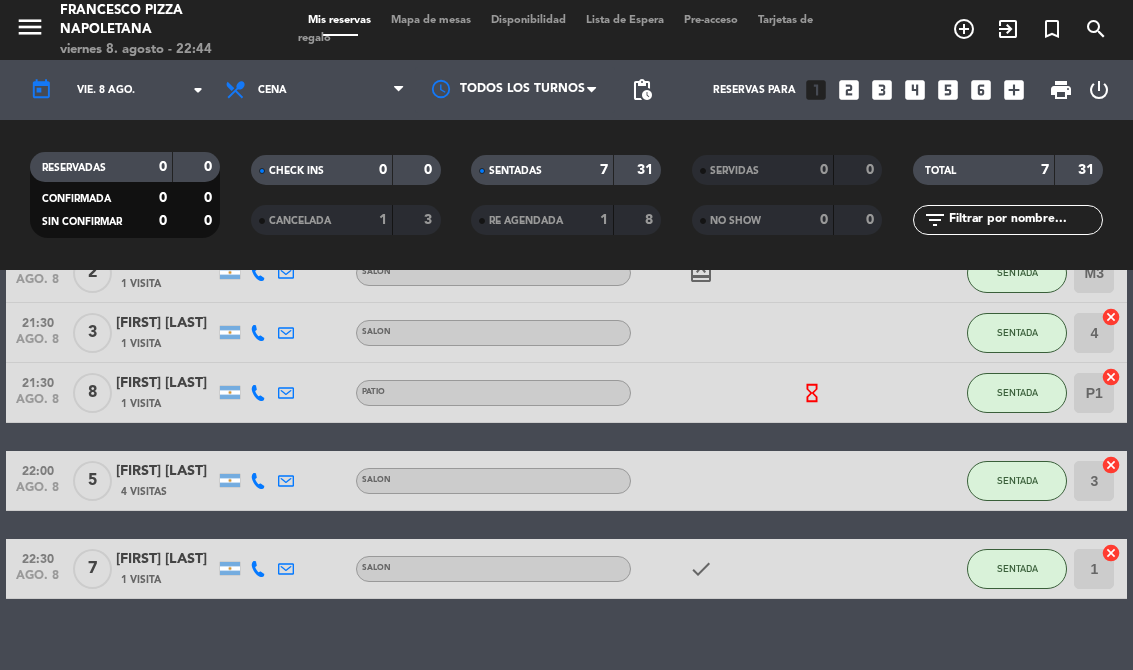 scroll, scrollTop: 265, scrollLeft: 0, axis: vertical 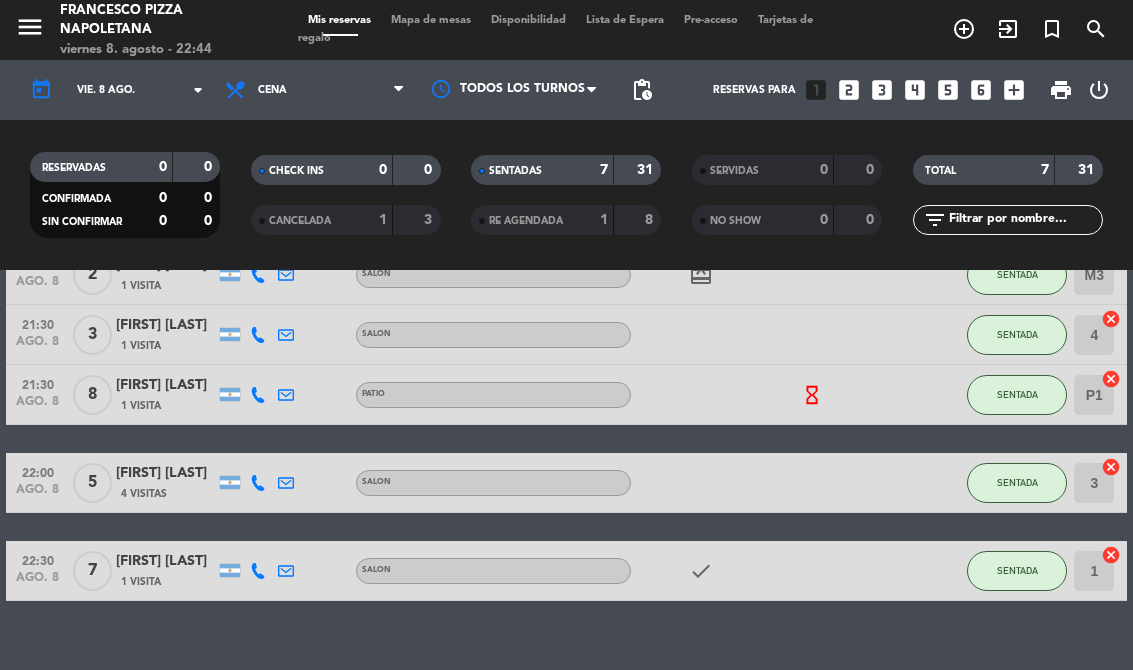 click on "hourglass_empty" 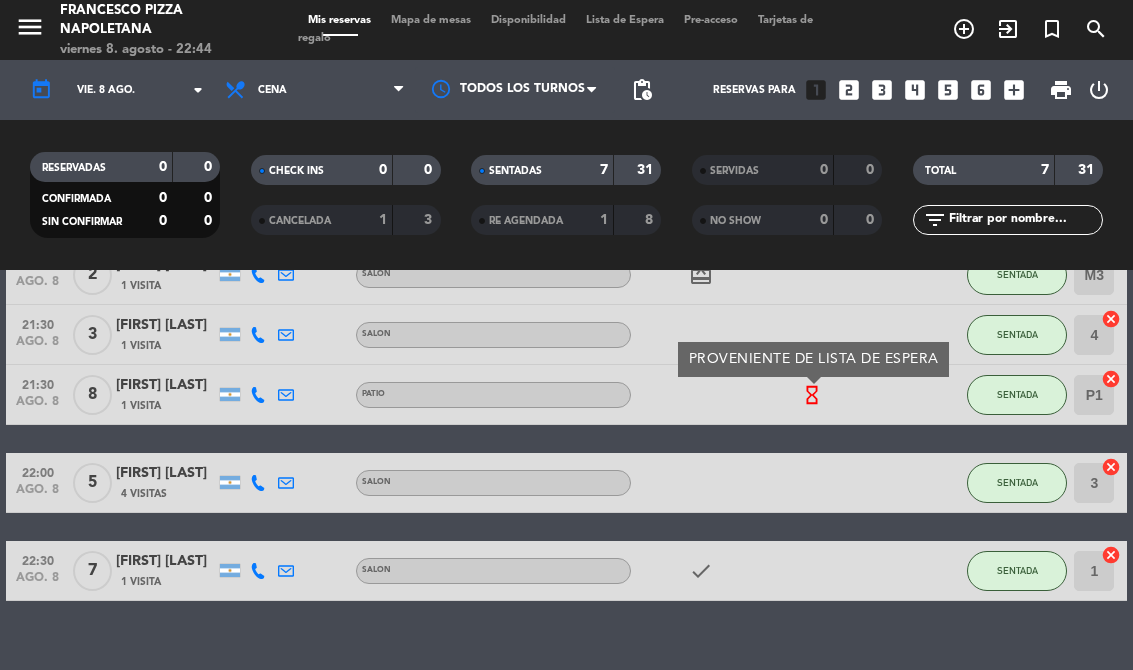 click on "hourglass_empty  PROVENIENTE DE LISTA DE ESPERA" 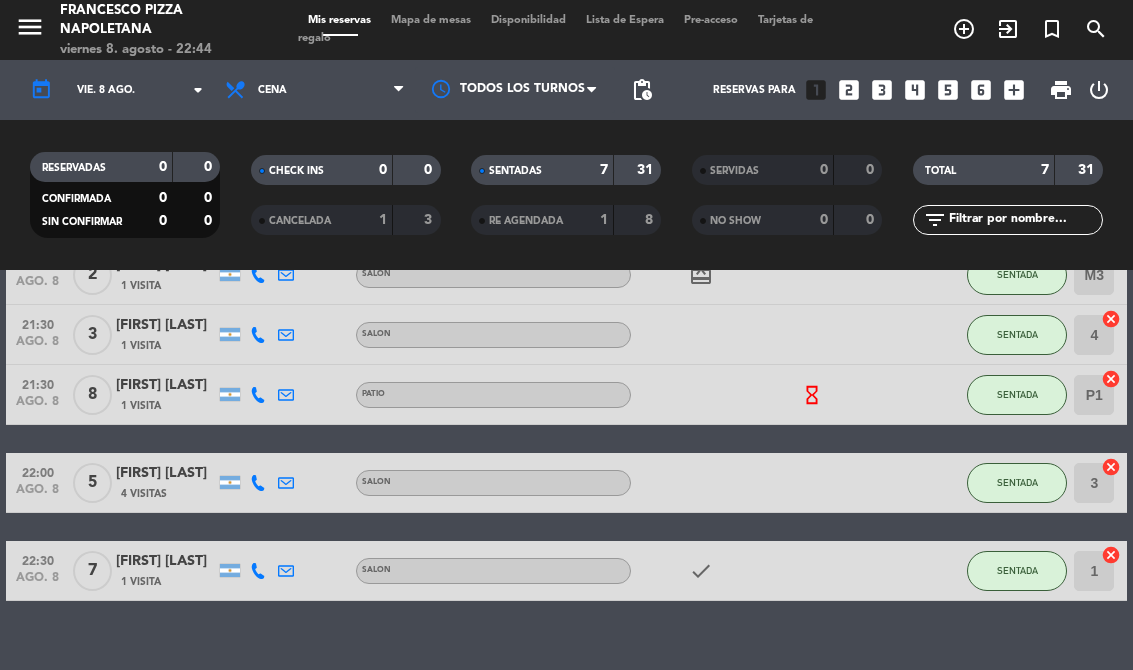 click on "hourglass_empty" 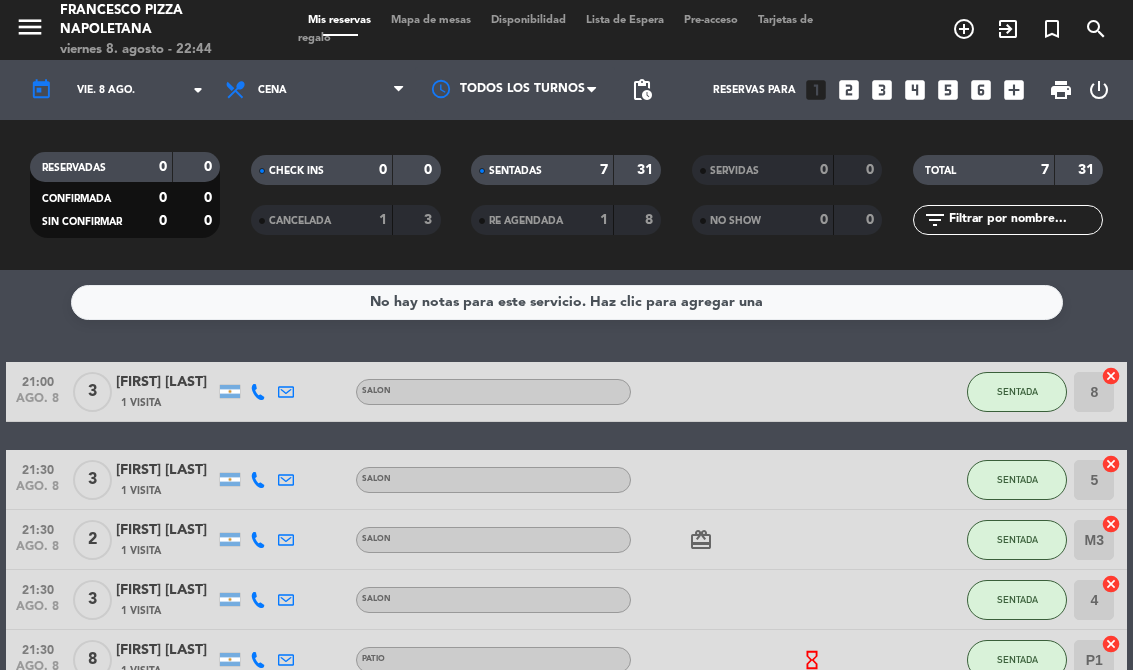 scroll, scrollTop: -3, scrollLeft: 0, axis: vertical 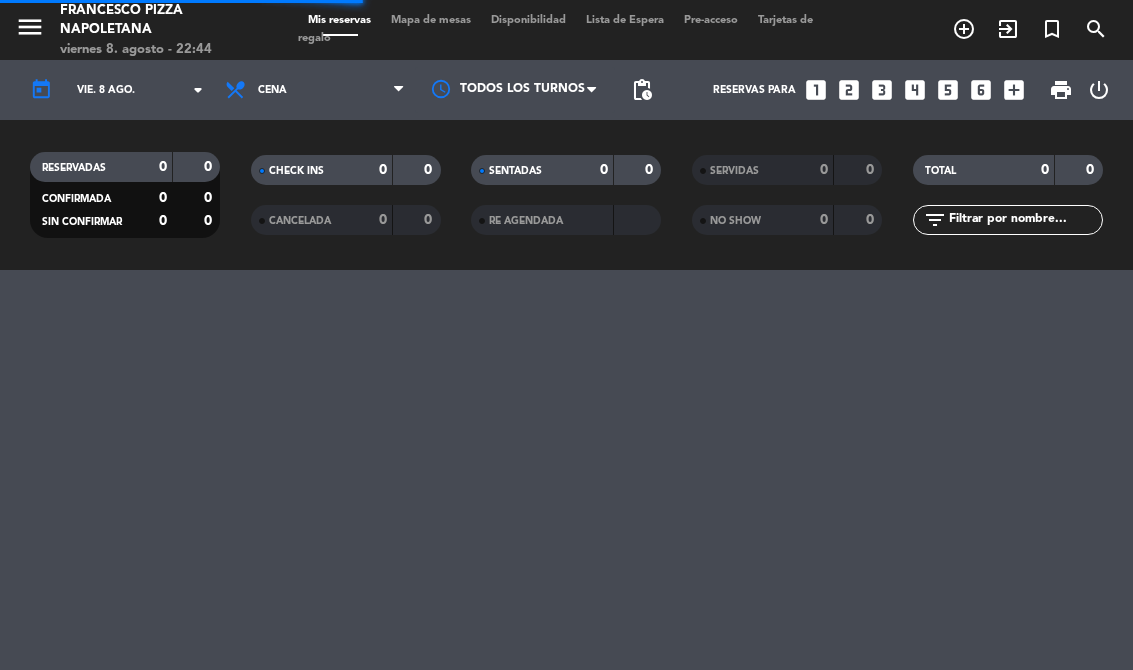 select on "es" 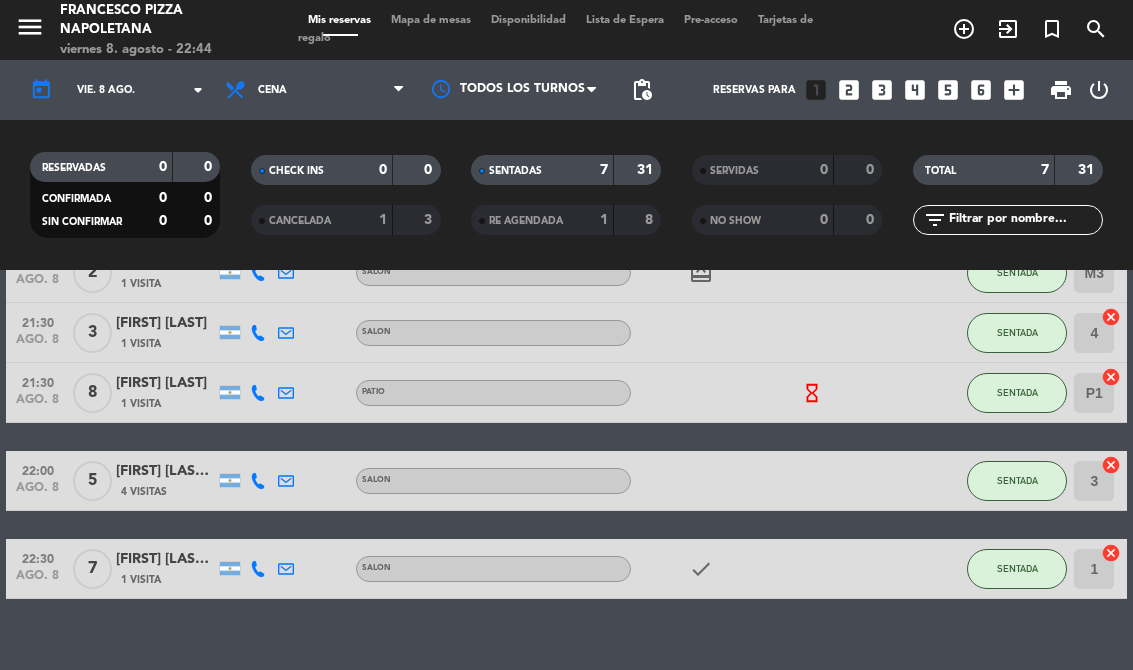 scroll, scrollTop: 265, scrollLeft: 0, axis: vertical 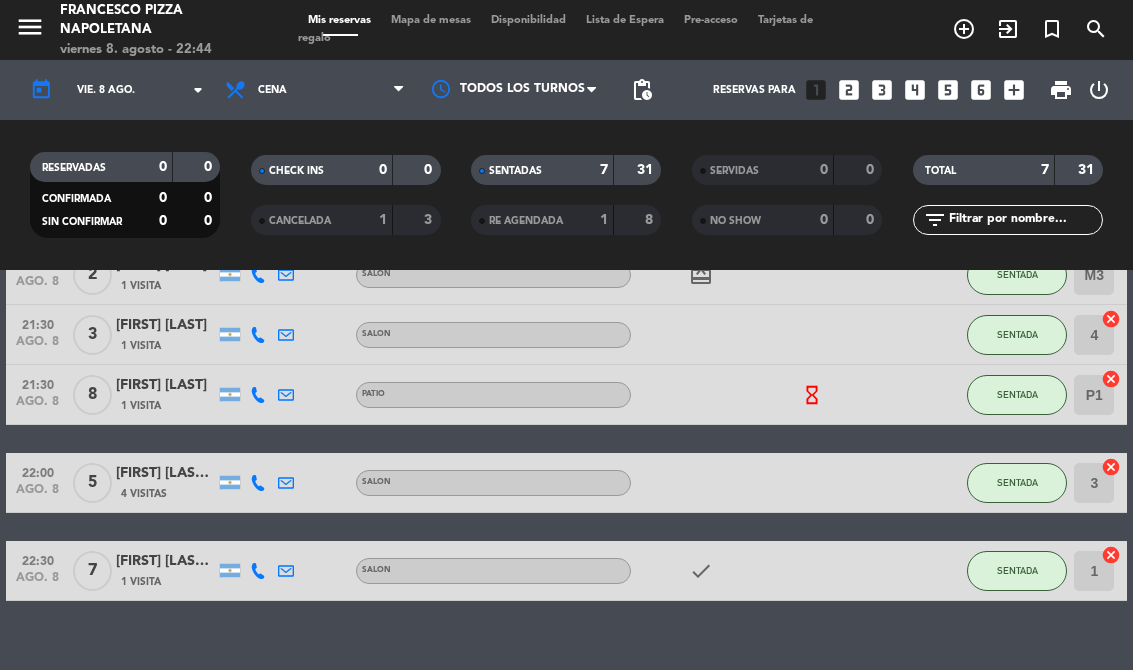 click on "vie. 8 ago." 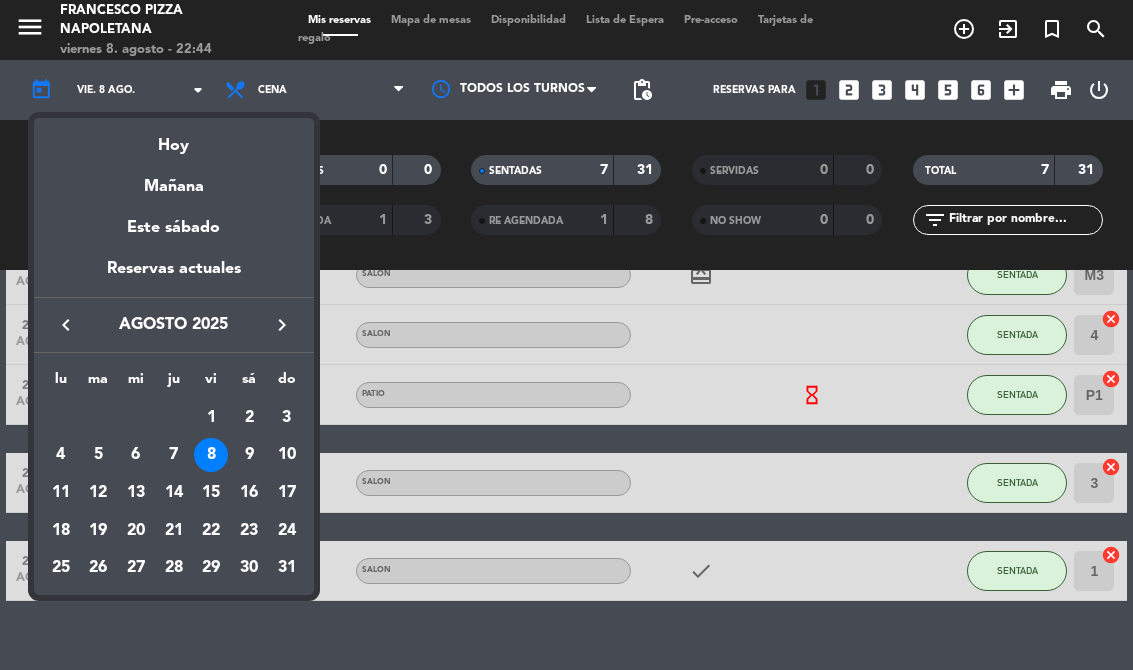 click on "Mañana" at bounding box center (174, 179) 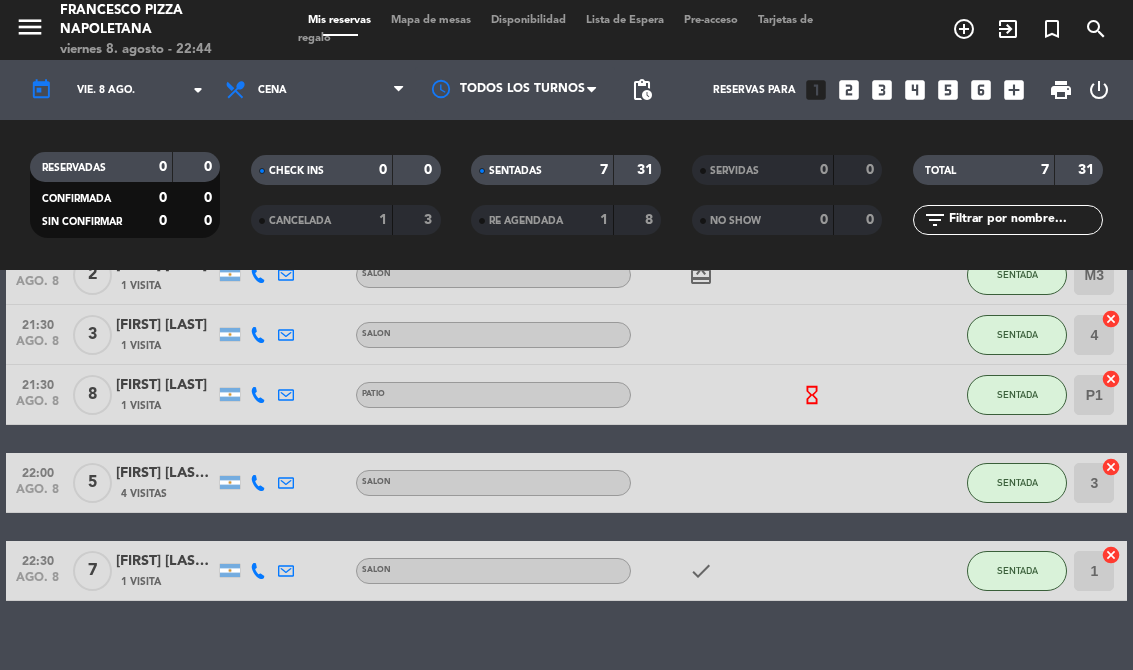 type on "sáb. 9 ago." 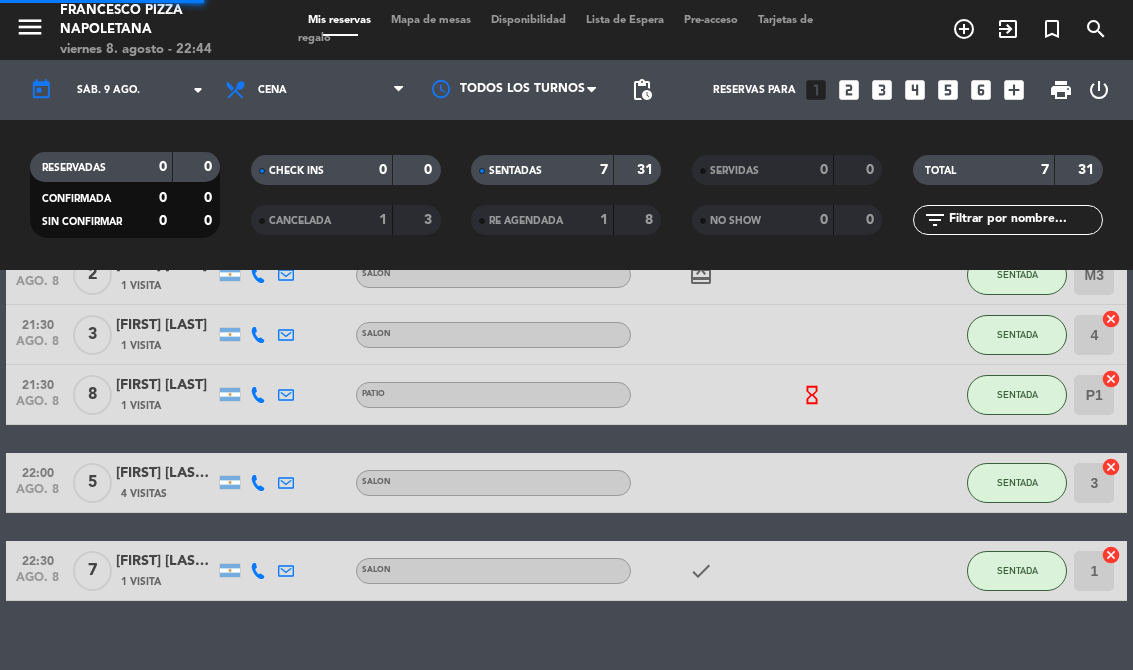 select on "dinner" 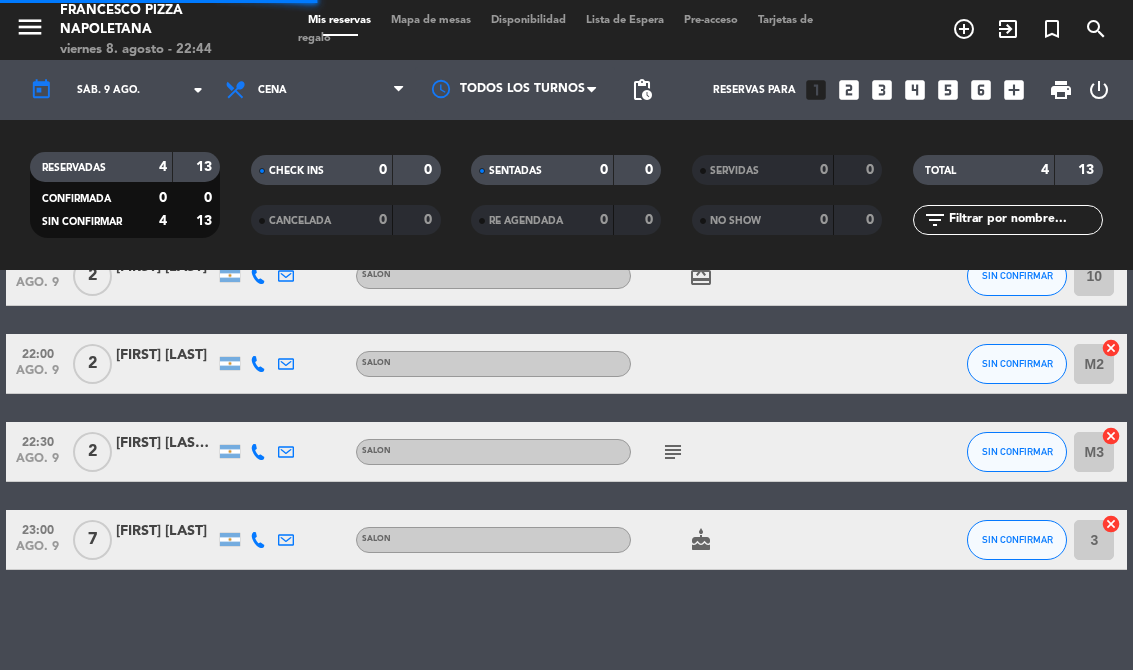 scroll, scrollTop: 85, scrollLeft: 0, axis: vertical 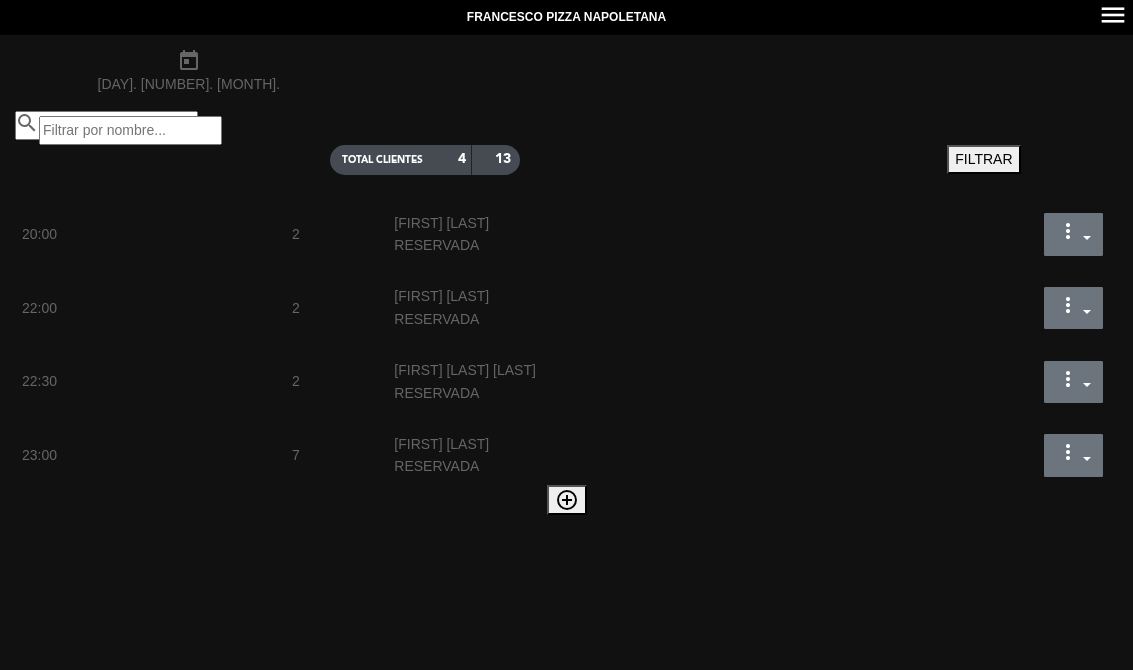select on "dinner" 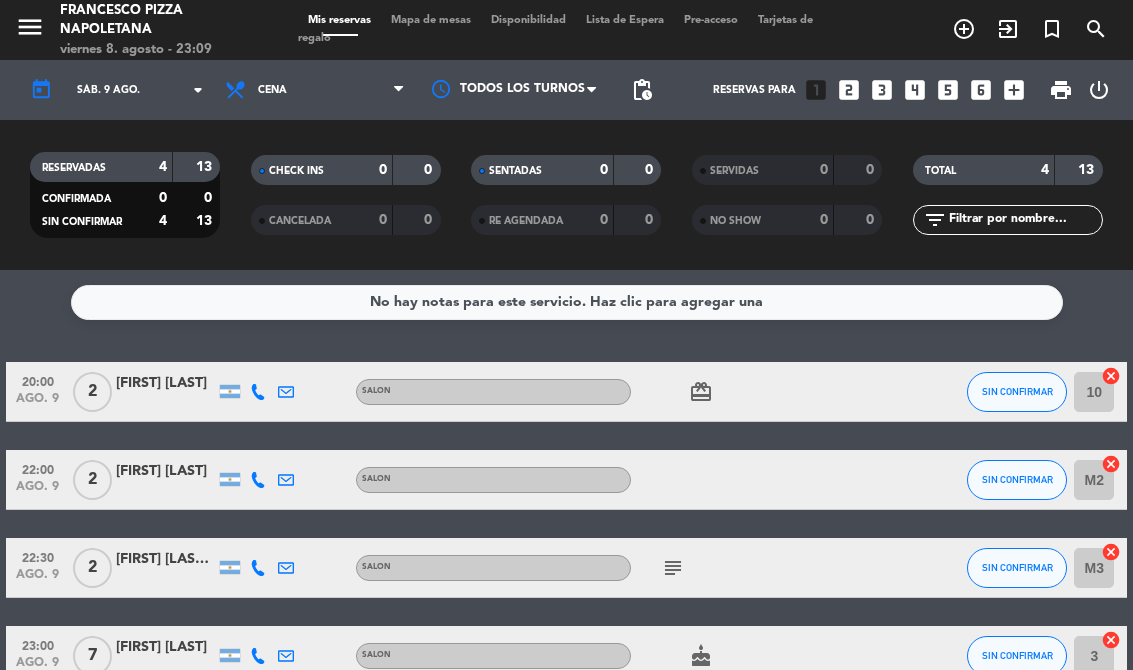 select on "dinner" 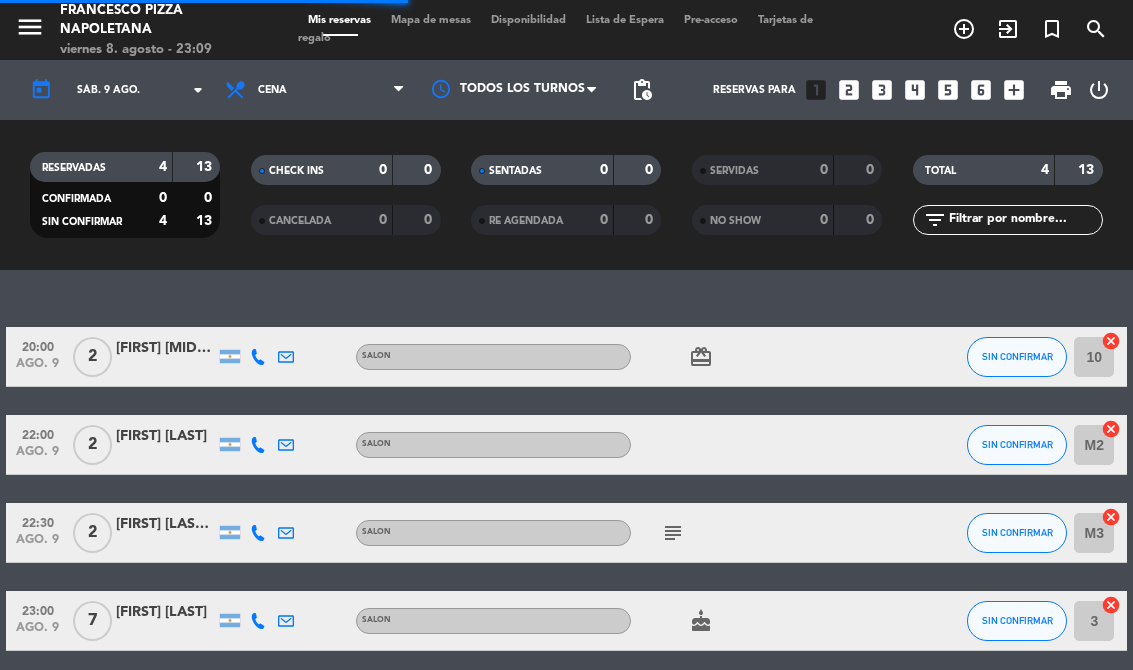 select on "es" 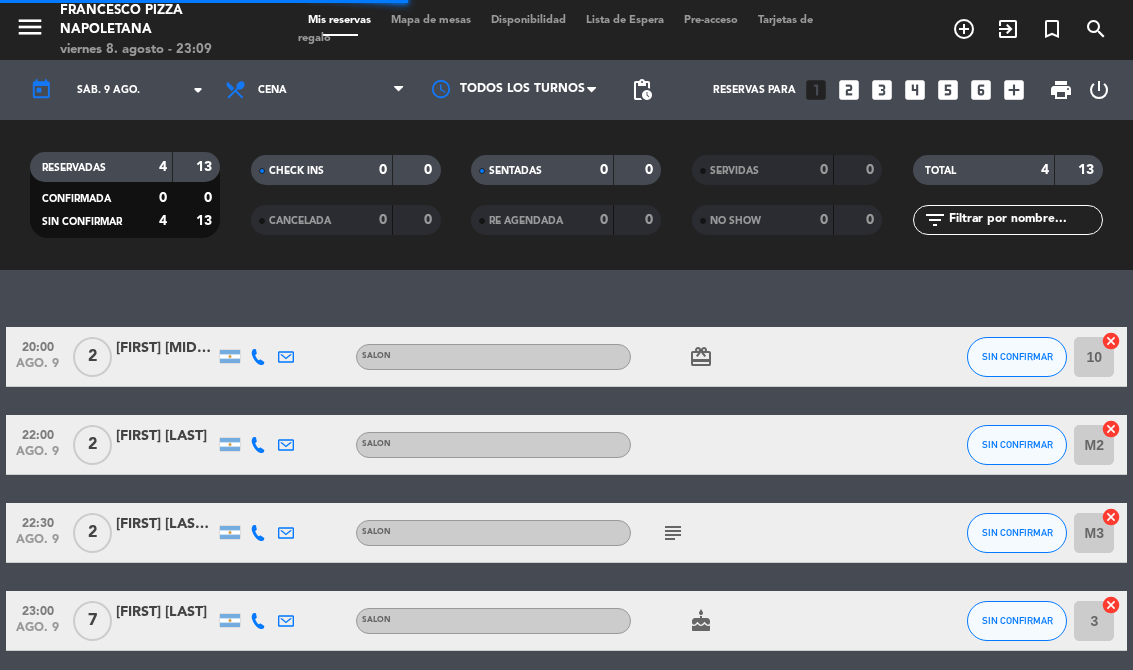 select on "dinner" 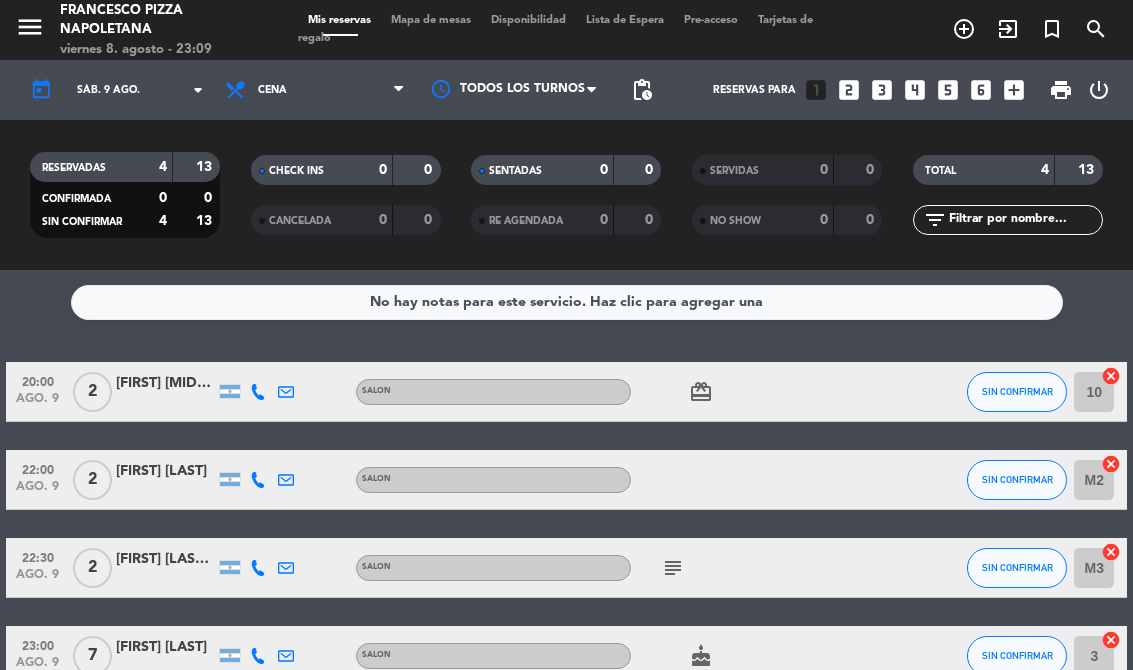 click on "sáb. 9 ago." 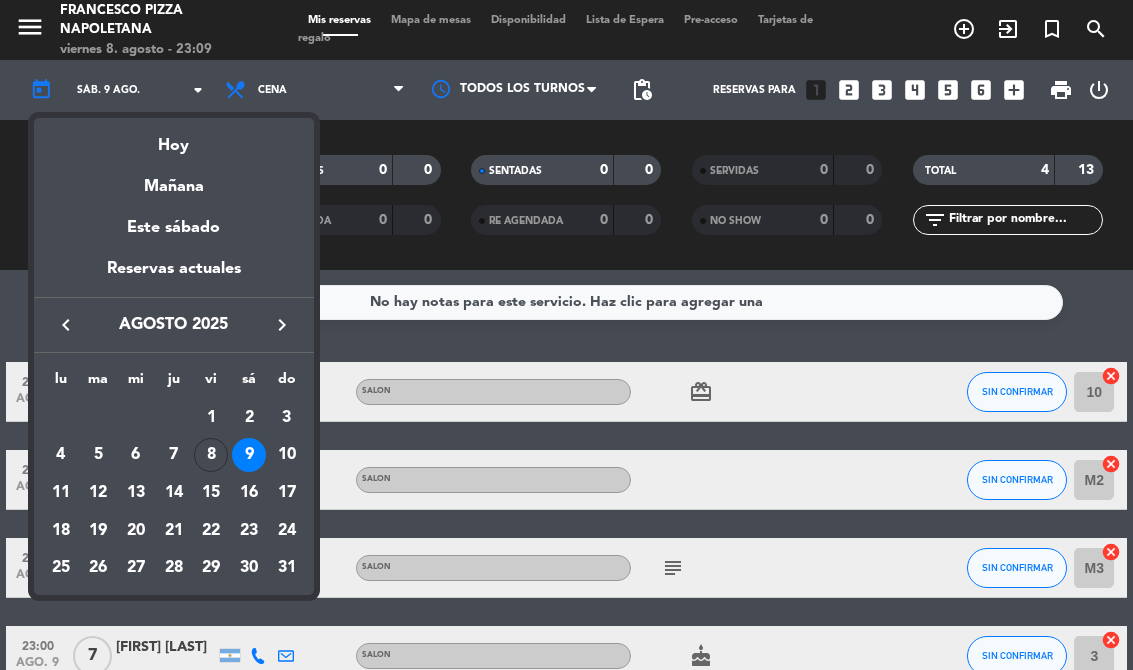 click on "Hoy" at bounding box center [174, 138] 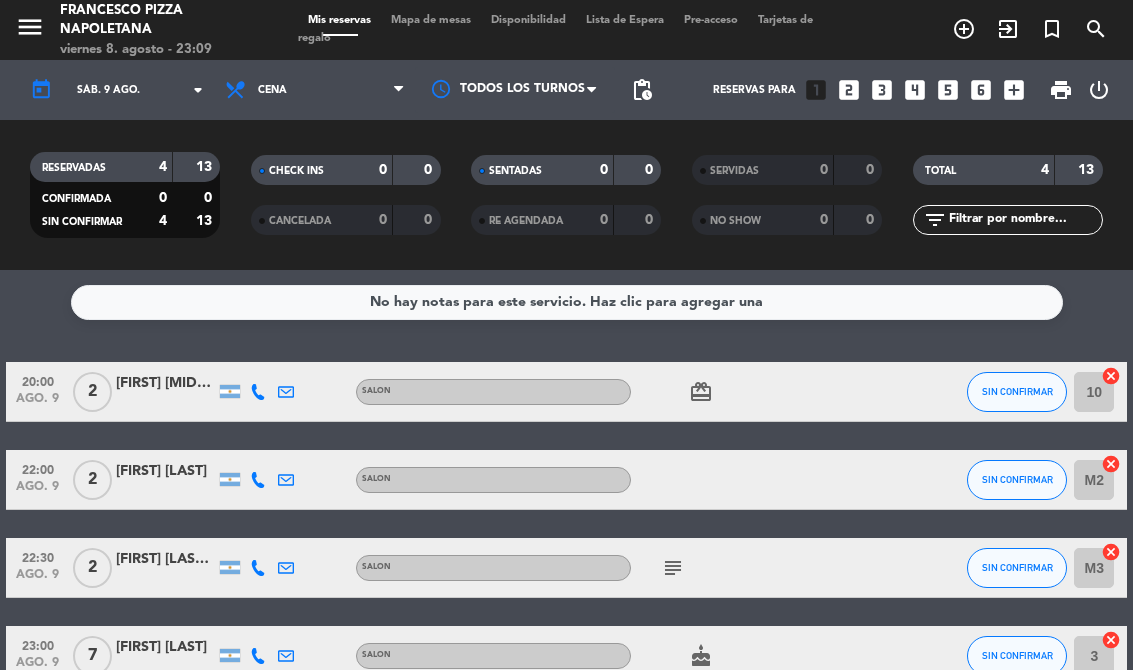 type on "vie. 8 ago." 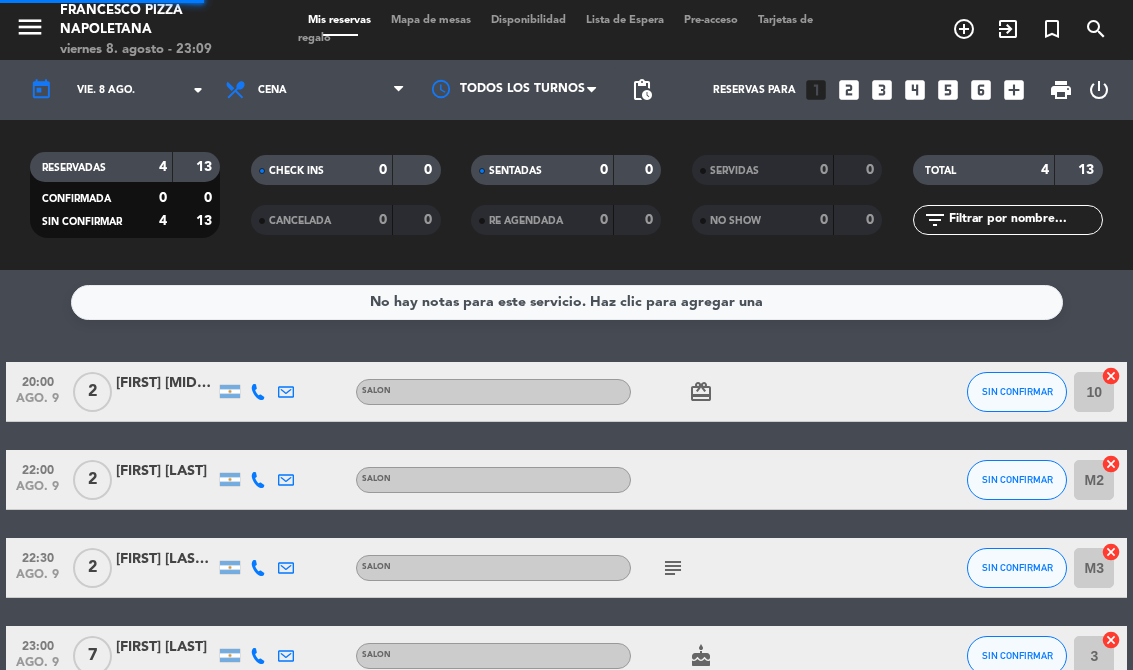 select on "dinner" 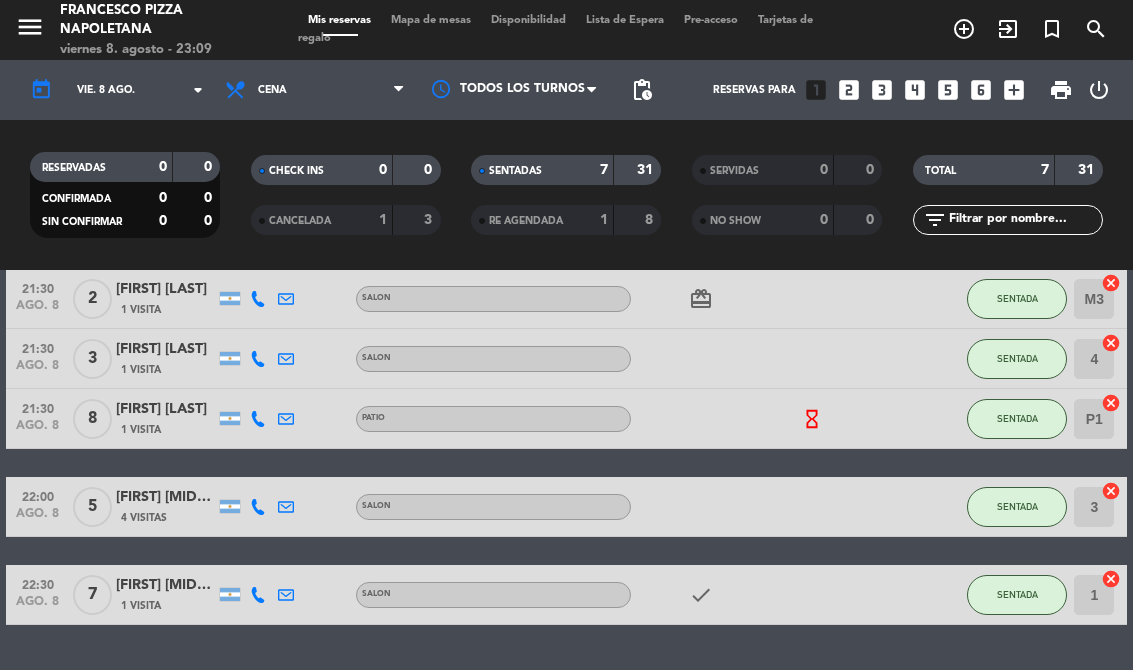 scroll, scrollTop: 247, scrollLeft: 0, axis: vertical 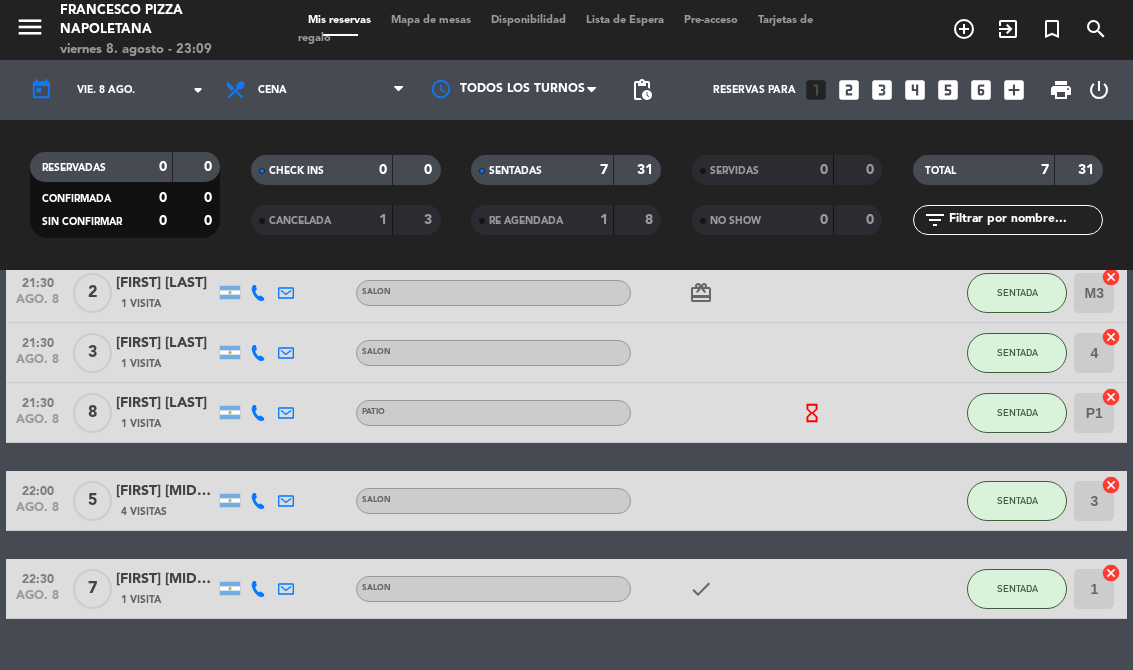 click on "hourglass_empty" 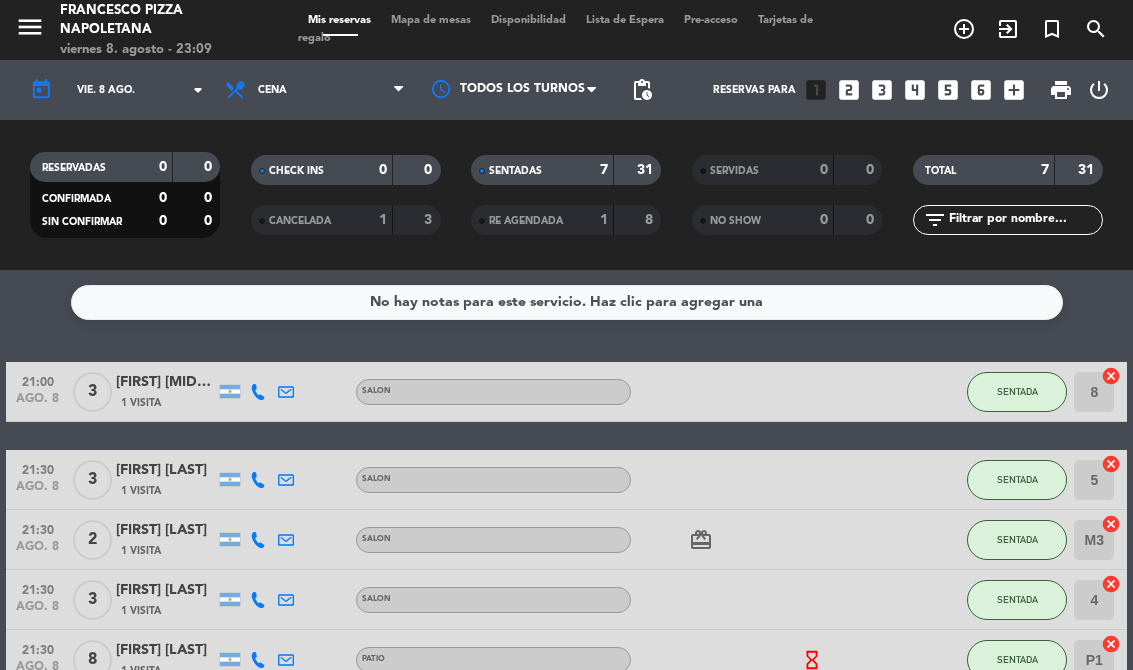 scroll, scrollTop: 0, scrollLeft: 0, axis: both 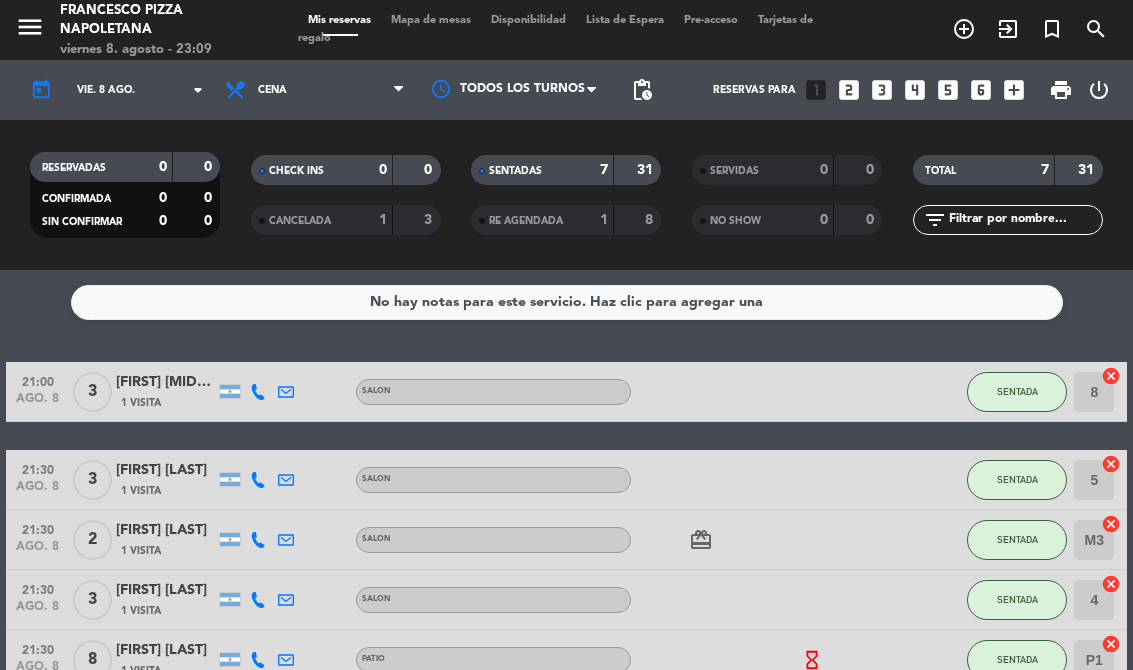 click on "vie. 8 ago." 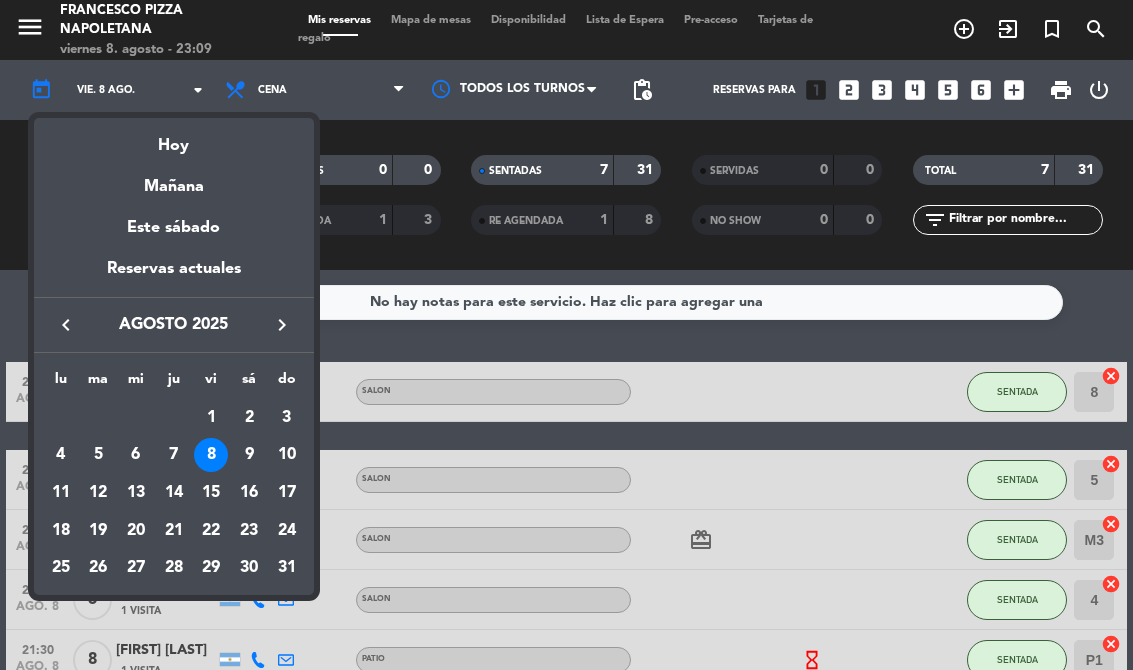 click on "Mañana" at bounding box center [174, 179] 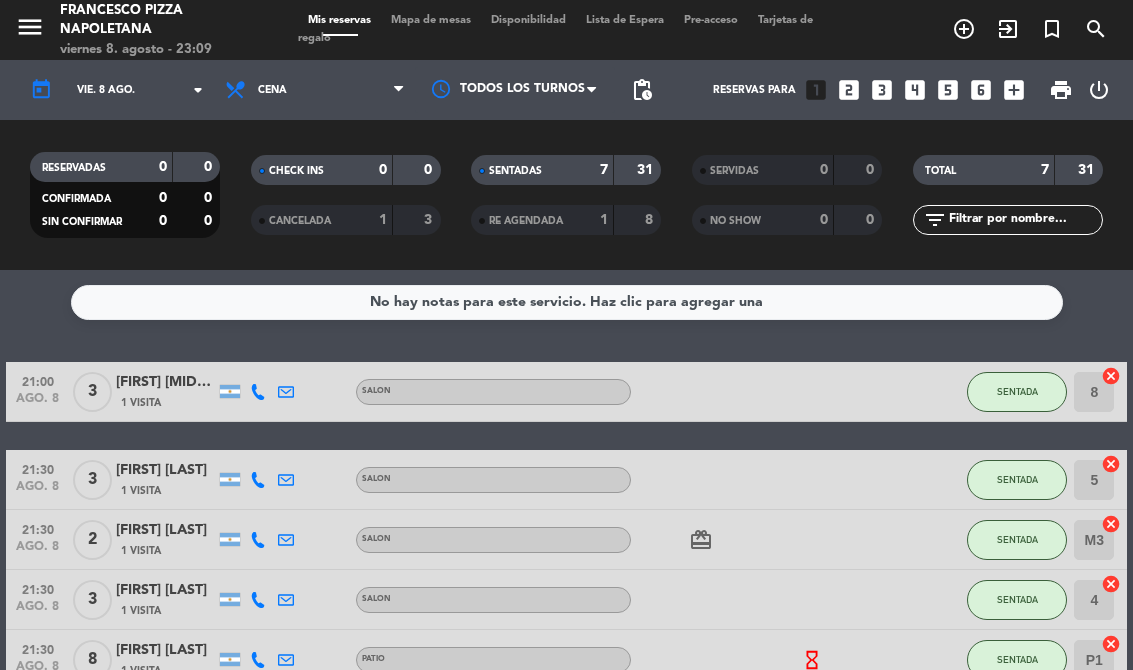 type on "sáb. 9 ago." 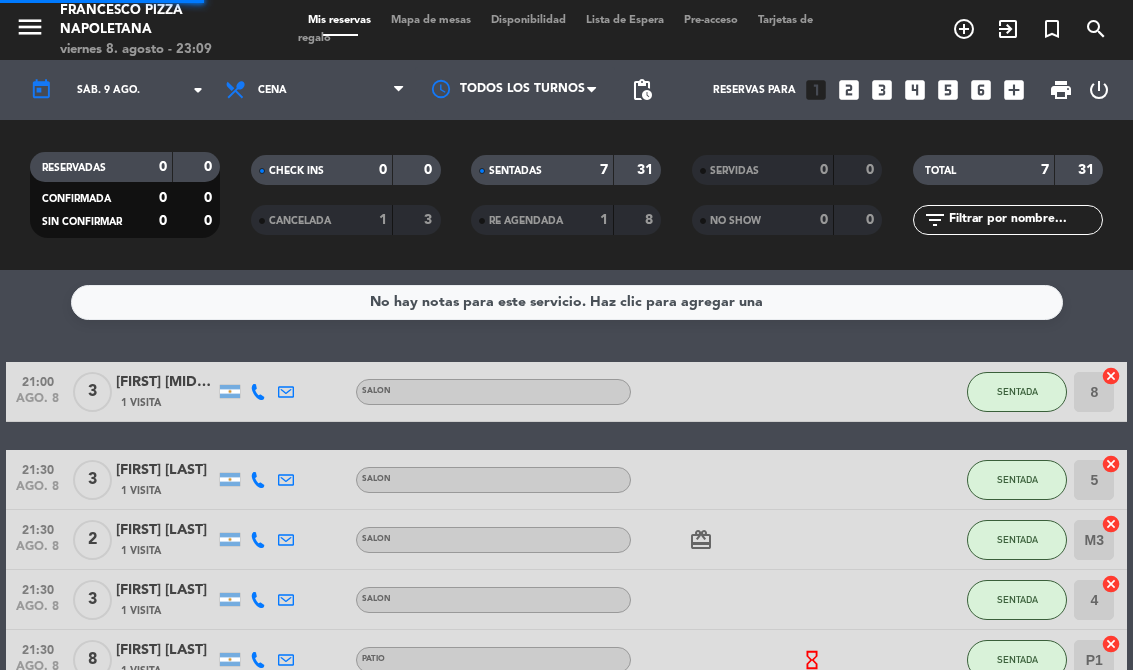 select on "dinner" 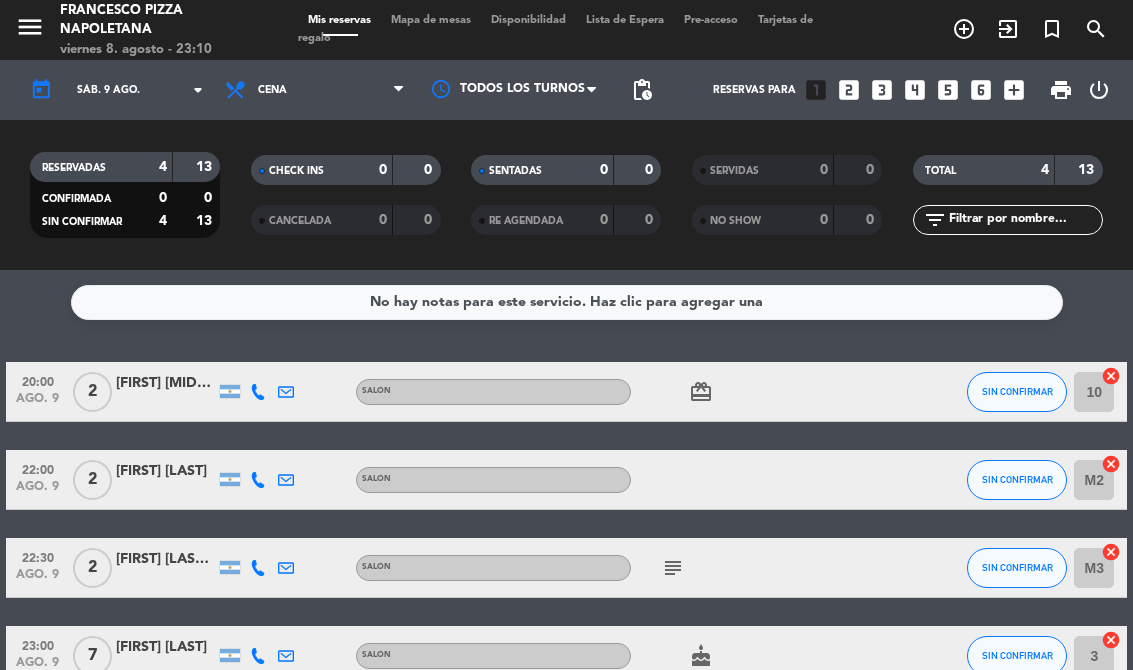 scroll, scrollTop: 0, scrollLeft: 0, axis: both 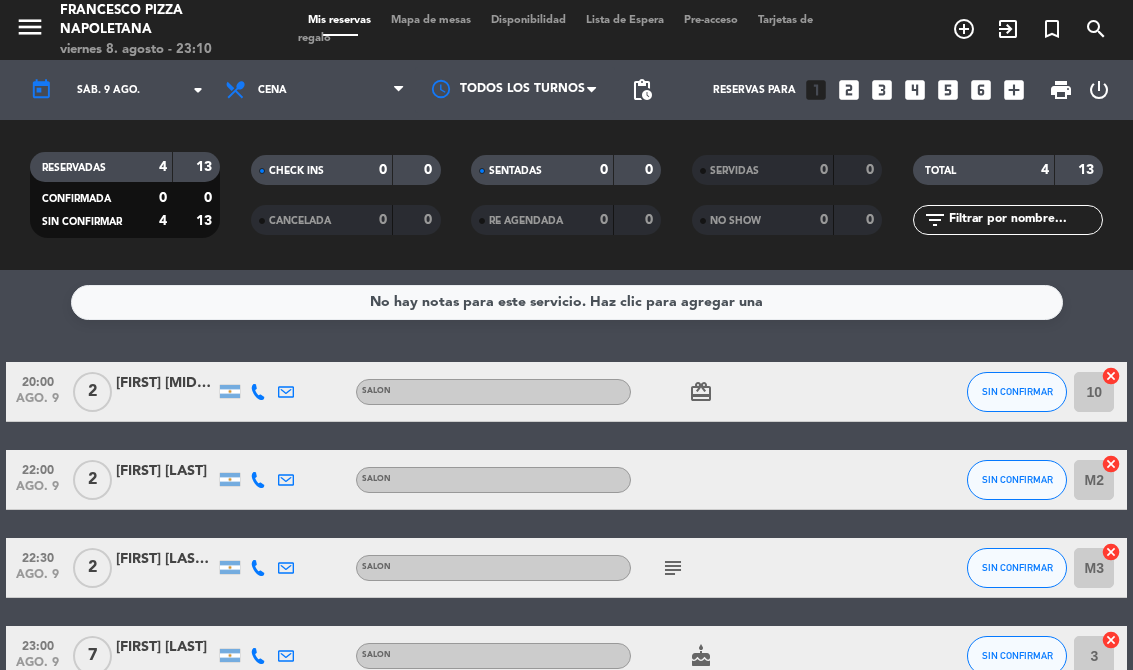 click on "sáb. 9 ago." 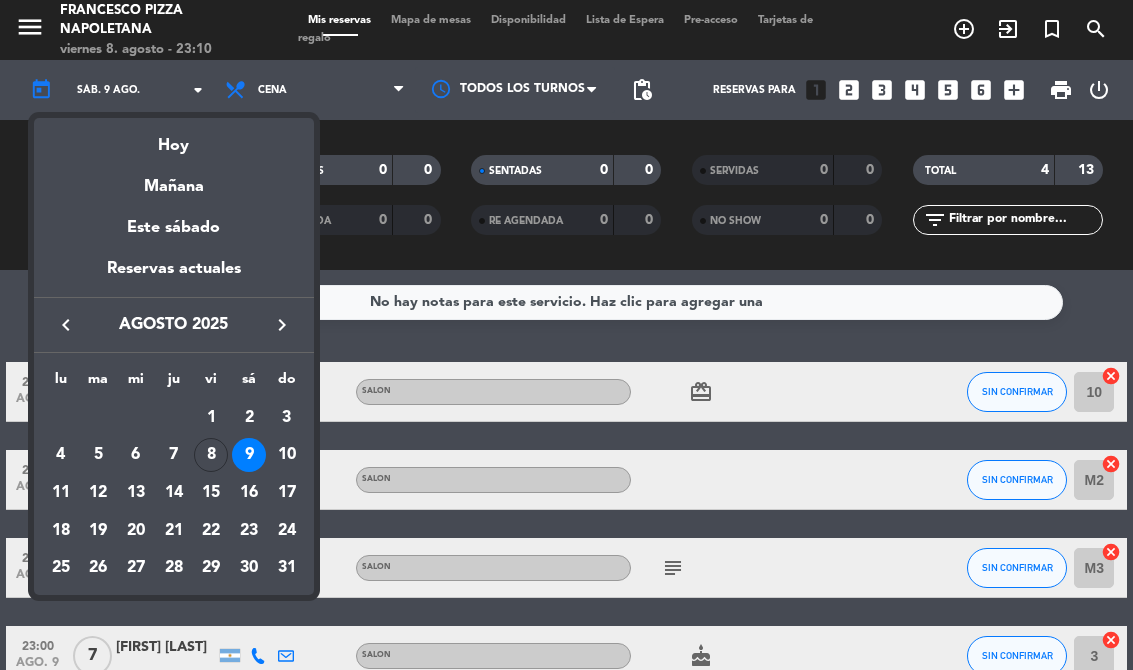 click on "Hoy" at bounding box center (174, 138) 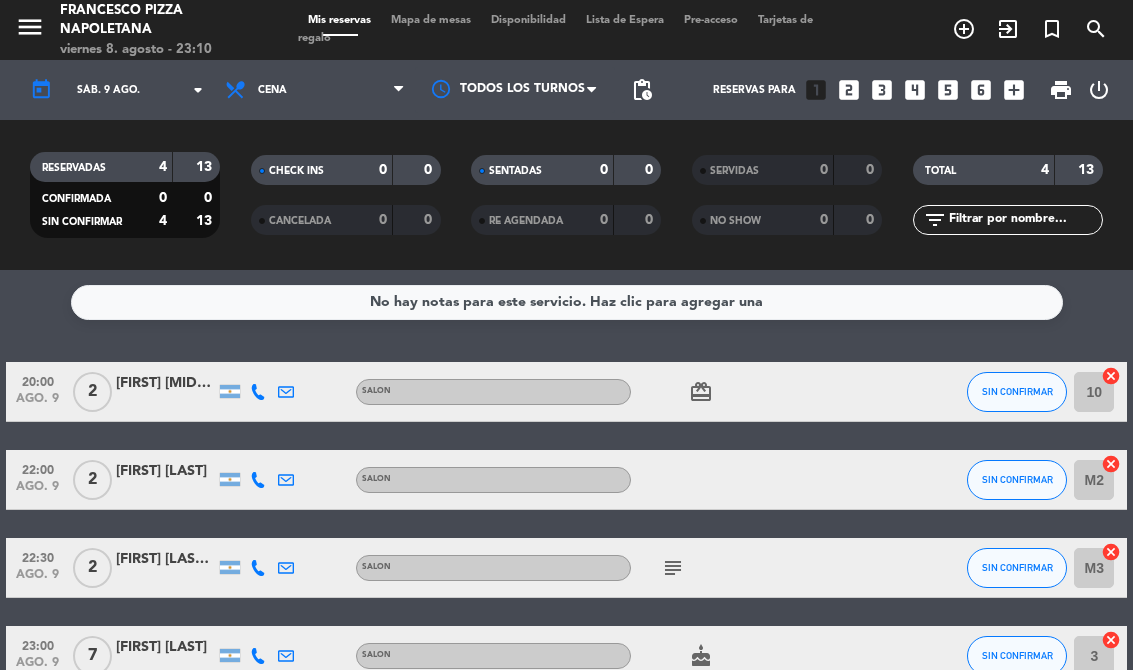 type on "vie. 8 ago." 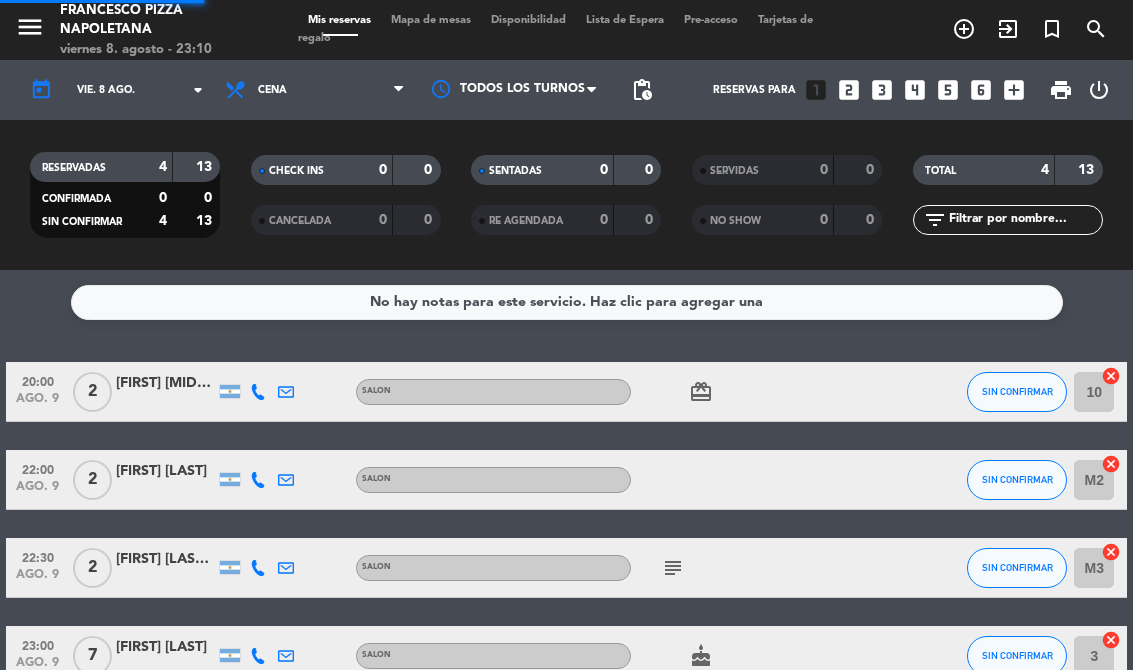 select on "dinner" 